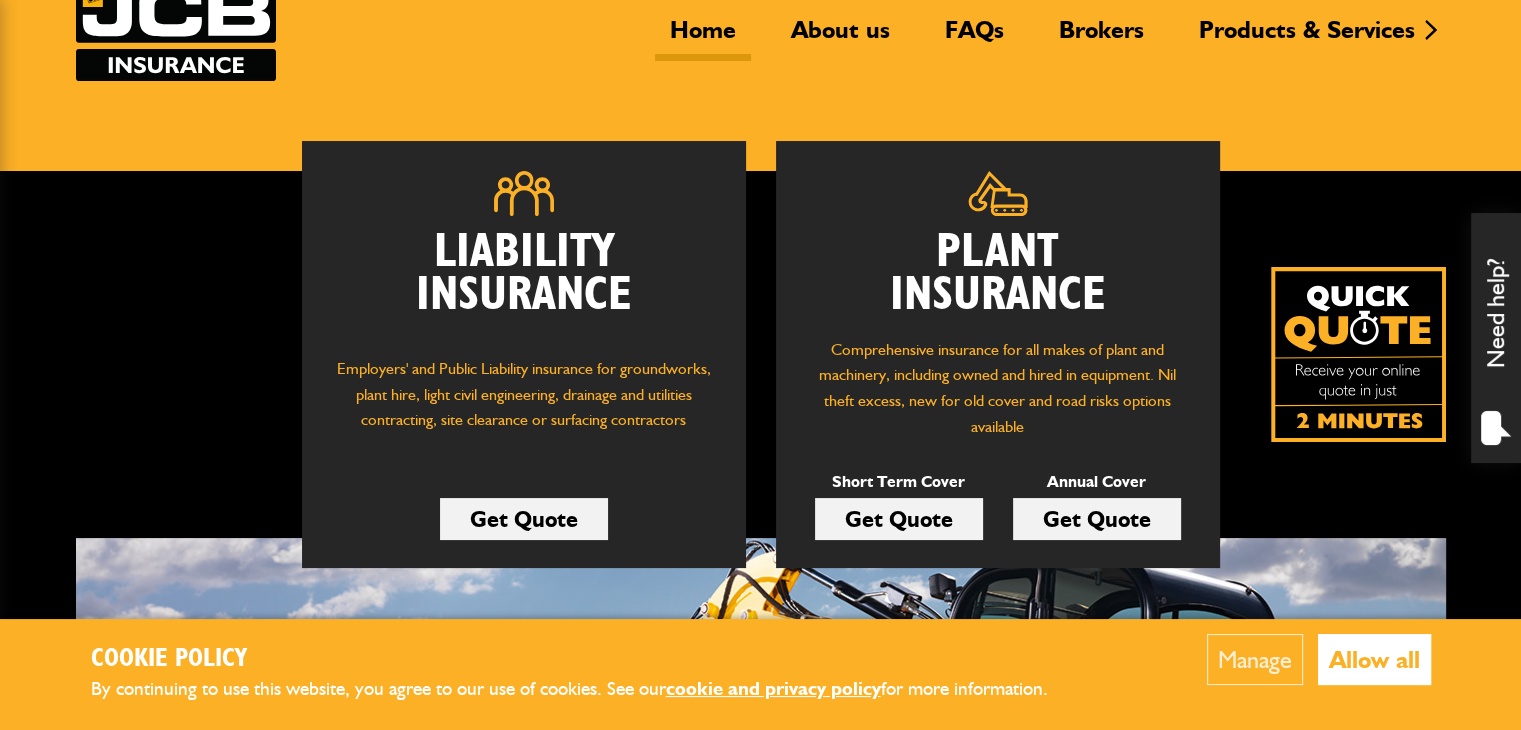 scroll, scrollTop: 168, scrollLeft: 0, axis: vertical 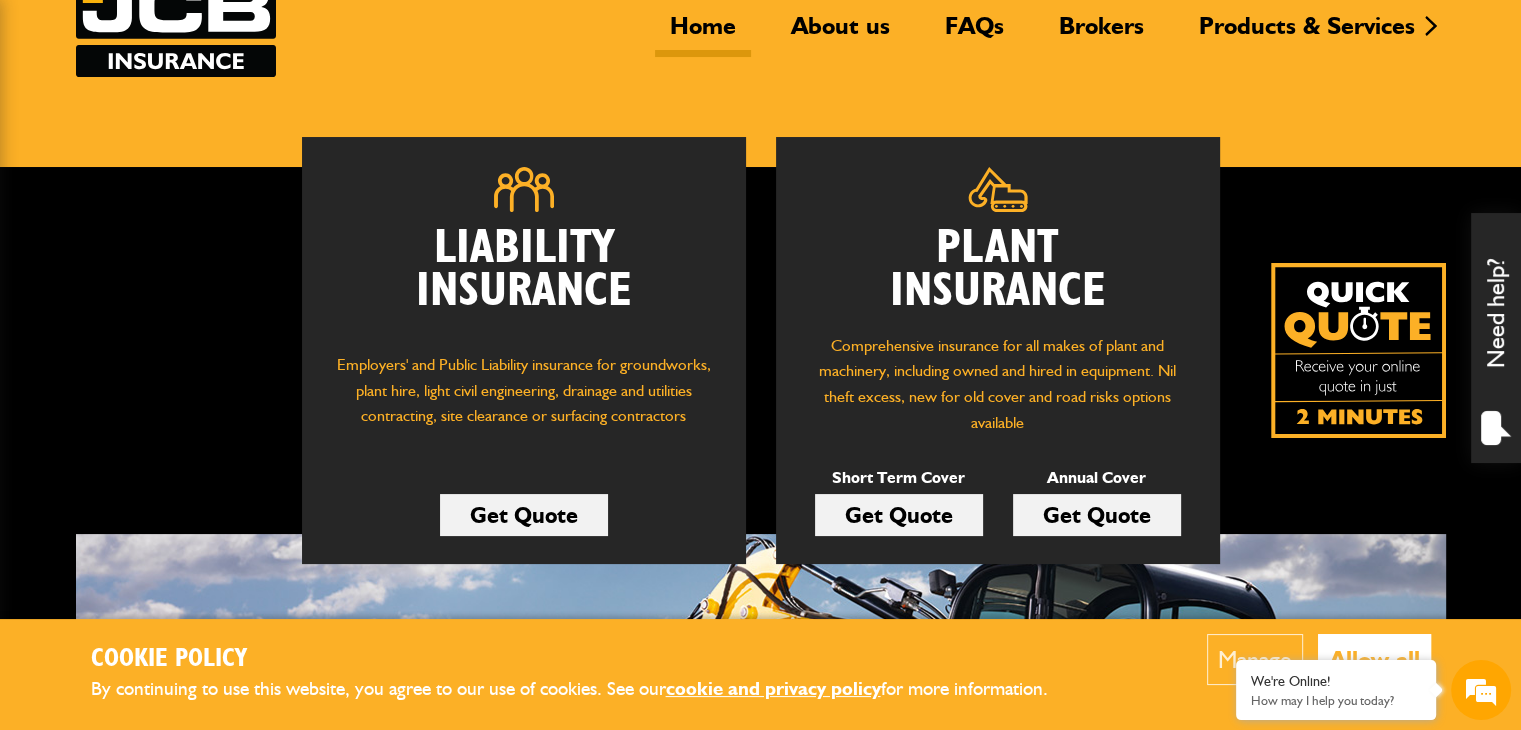 click on "Get Quote" at bounding box center (899, 515) 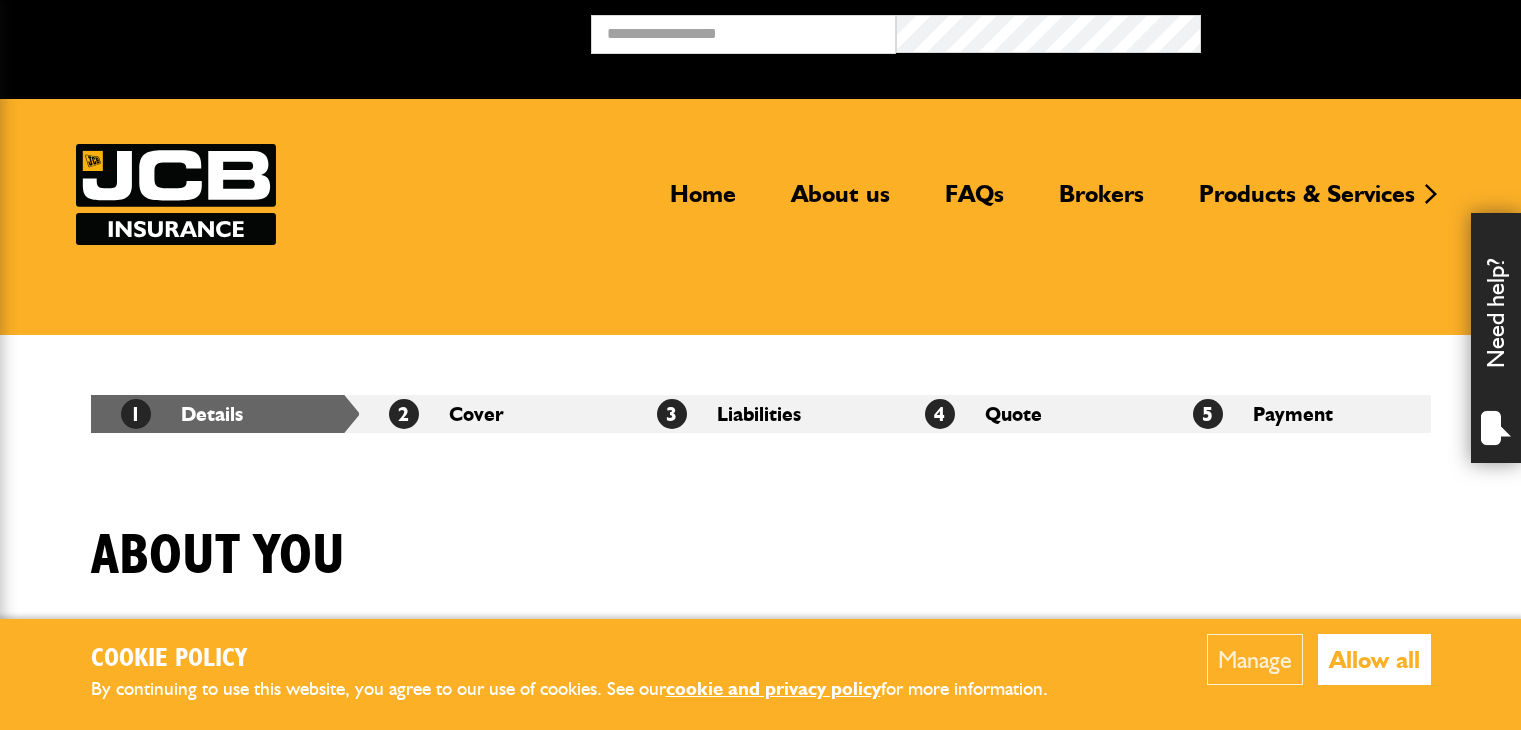 scroll, scrollTop: 0, scrollLeft: 0, axis: both 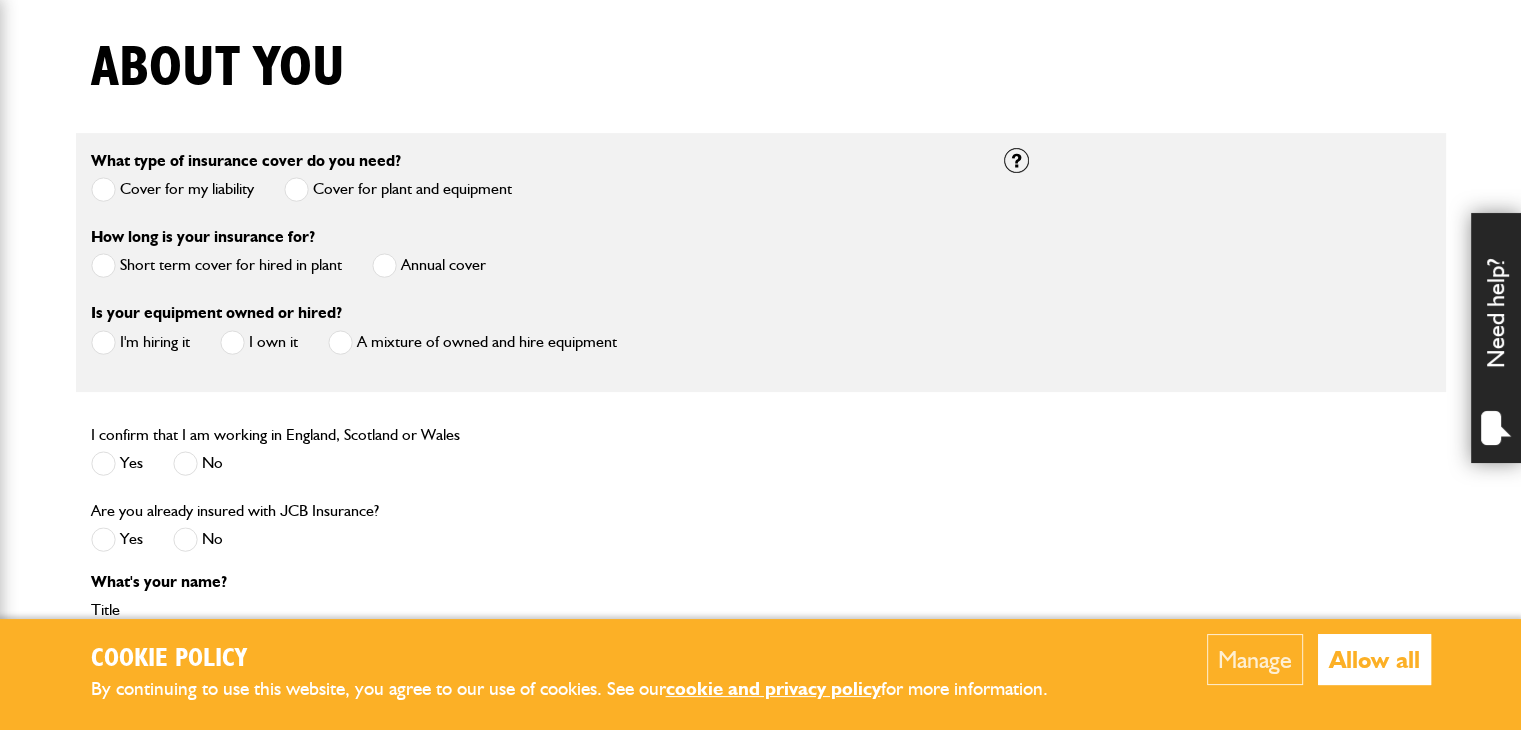 drag, startPoint x: 1525, startPoint y: 85, endPoint x: 1535, endPoint y: 197, distance: 112.44554 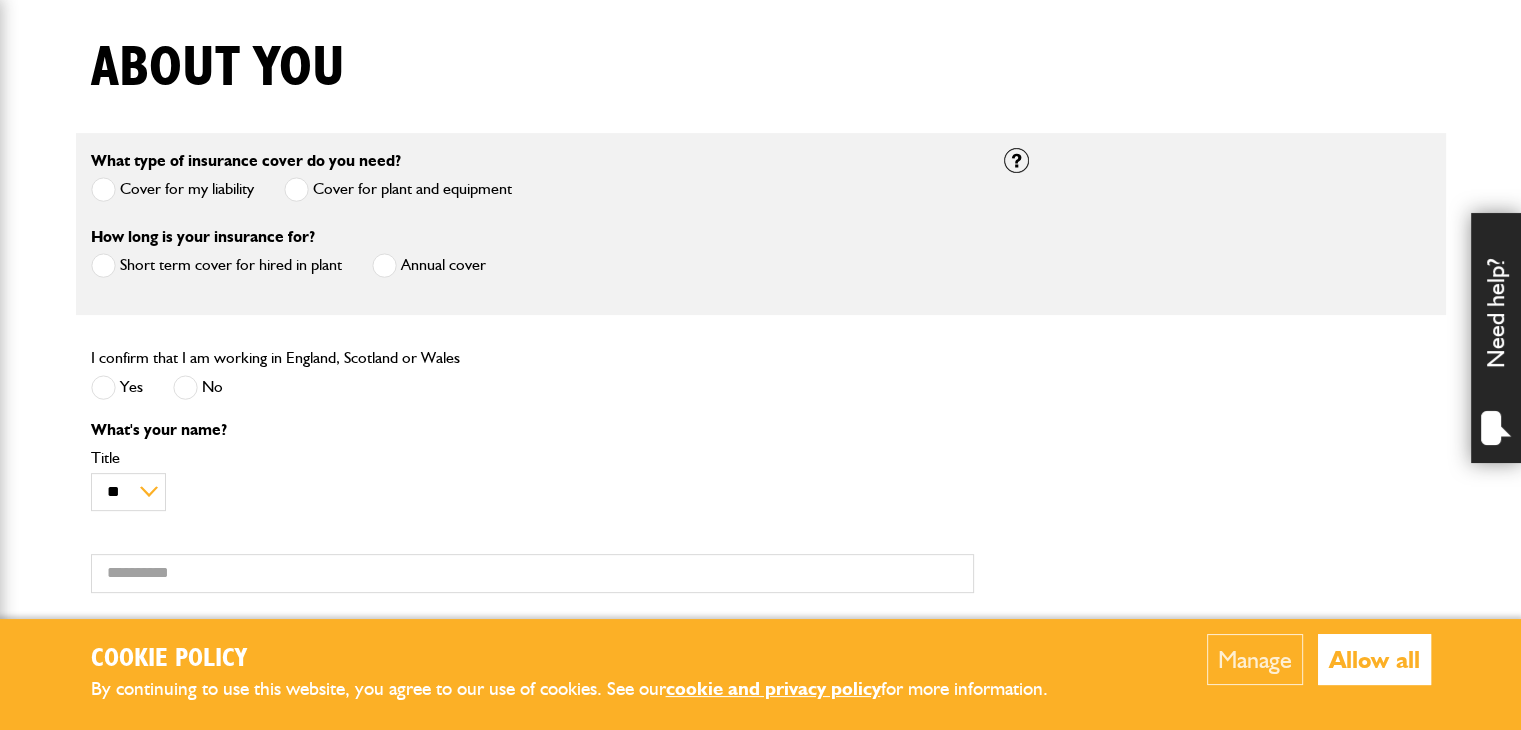 click at bounding box center [103, 387] 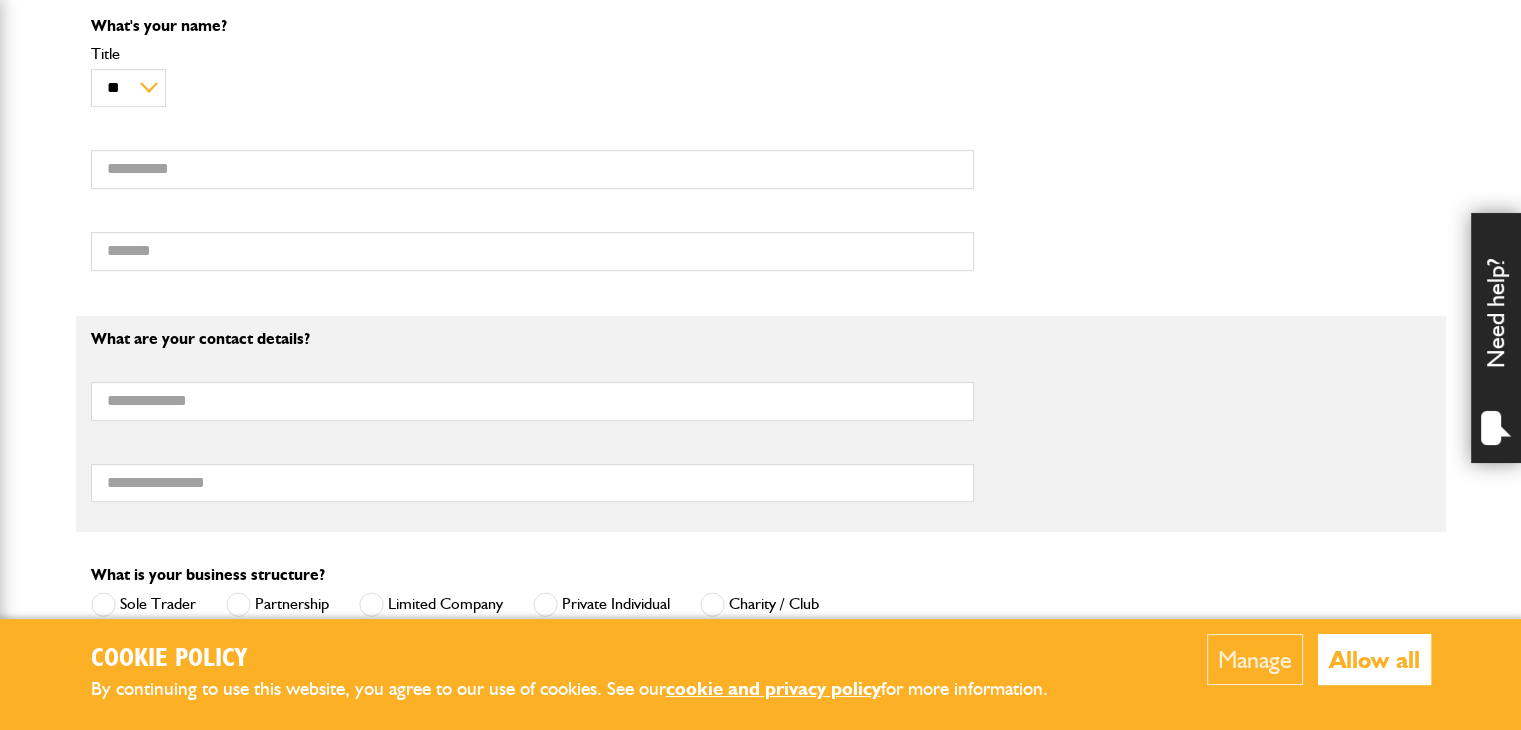 scroll, scrollTop: 923, scrollLeft: 0, axis: vertical 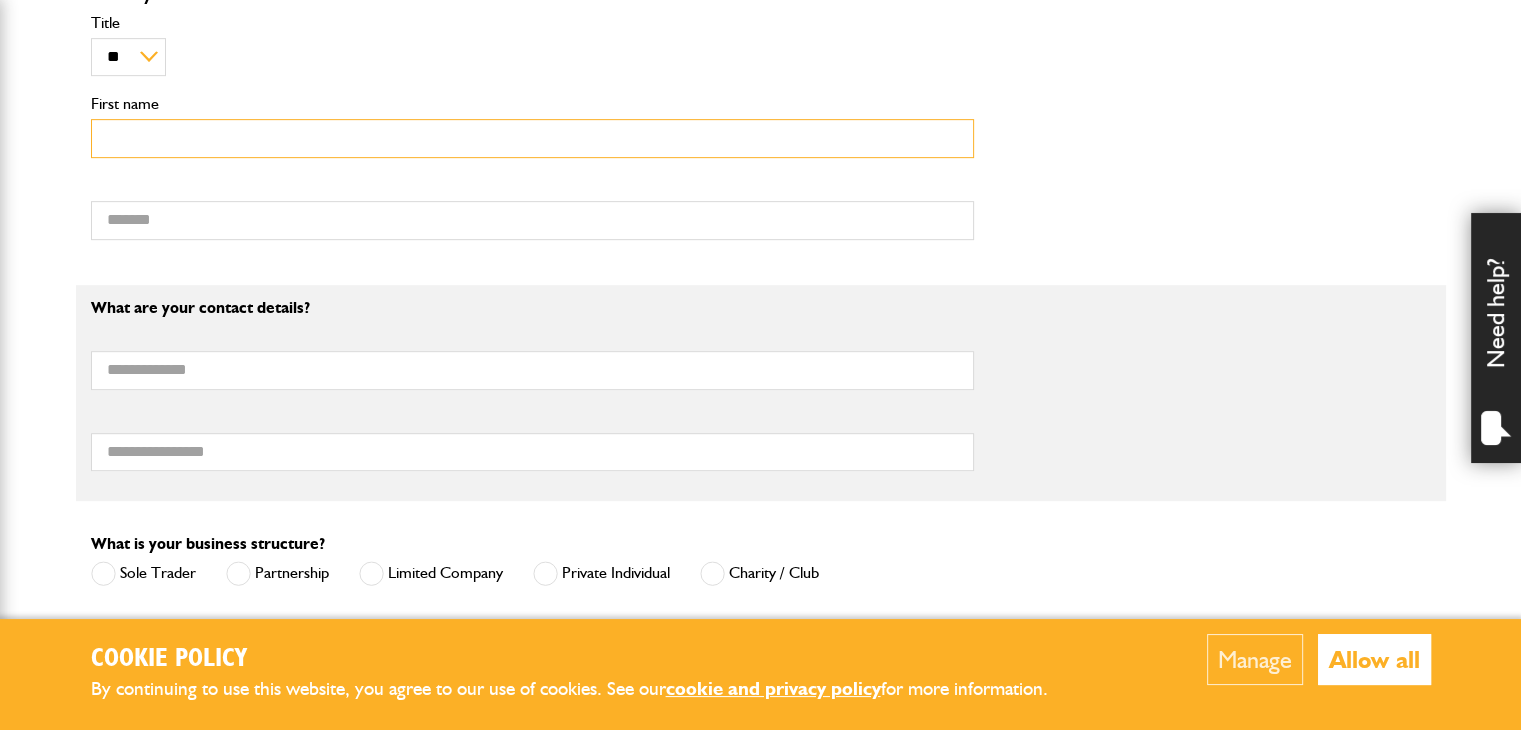 click on "First name" at bounding box center (532, 138) 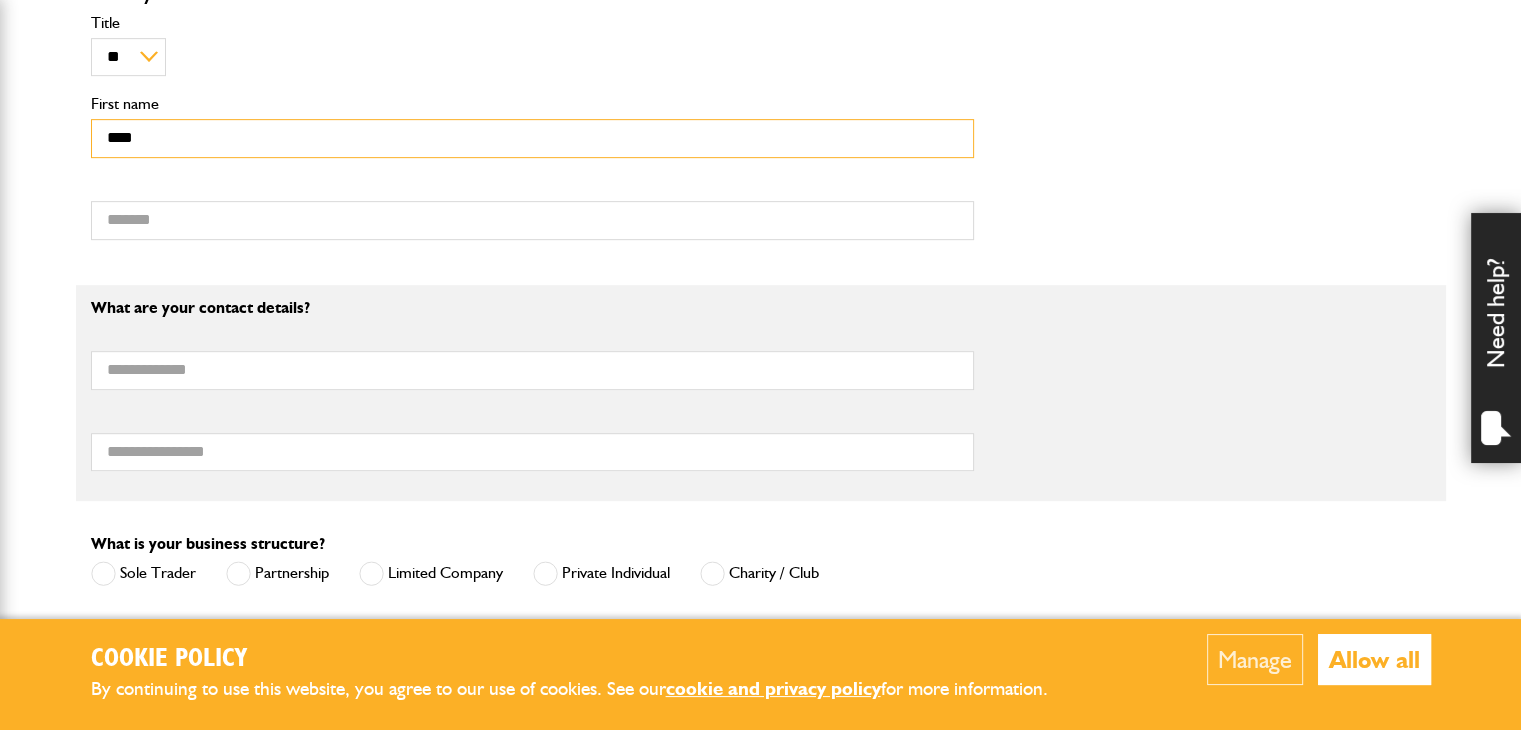 type on "****" 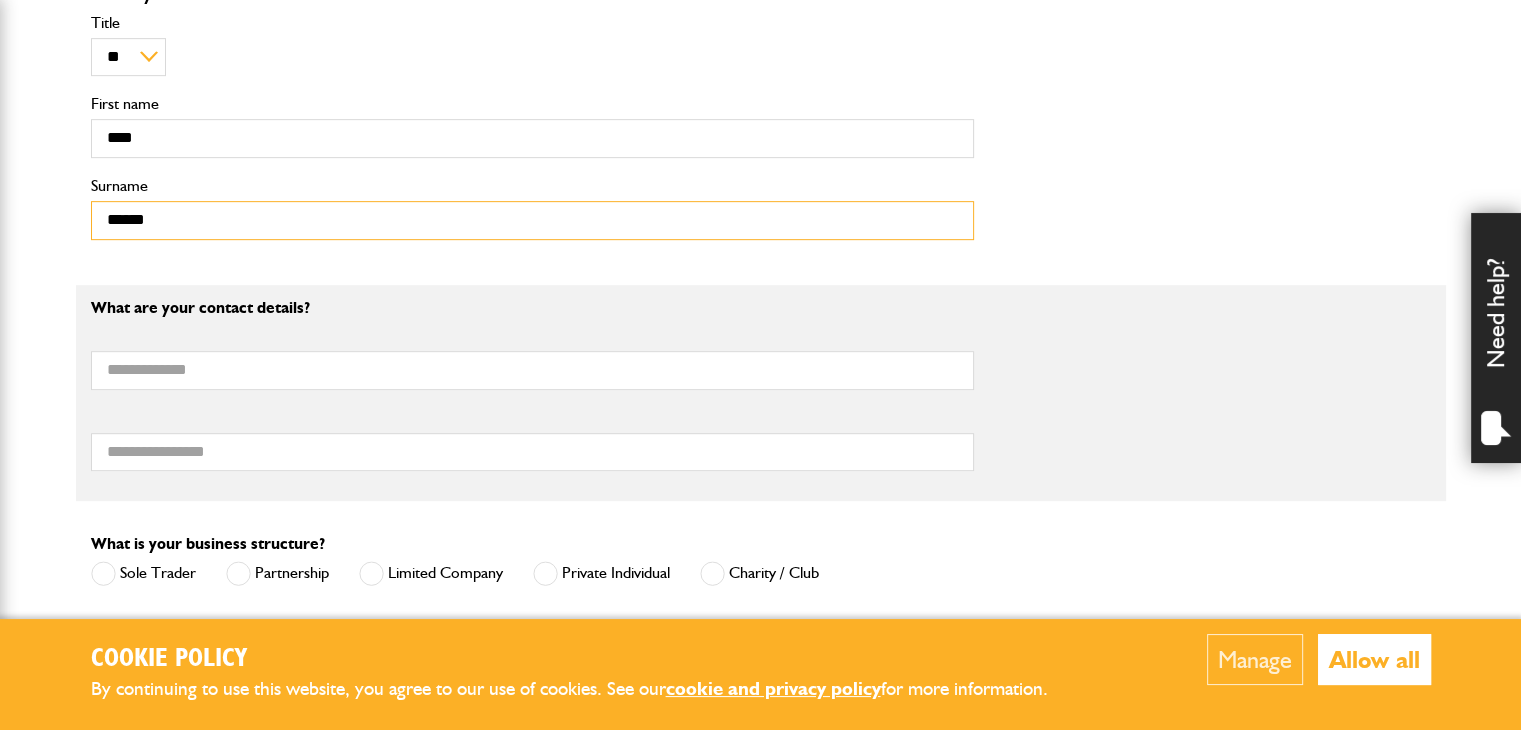 type on "******" 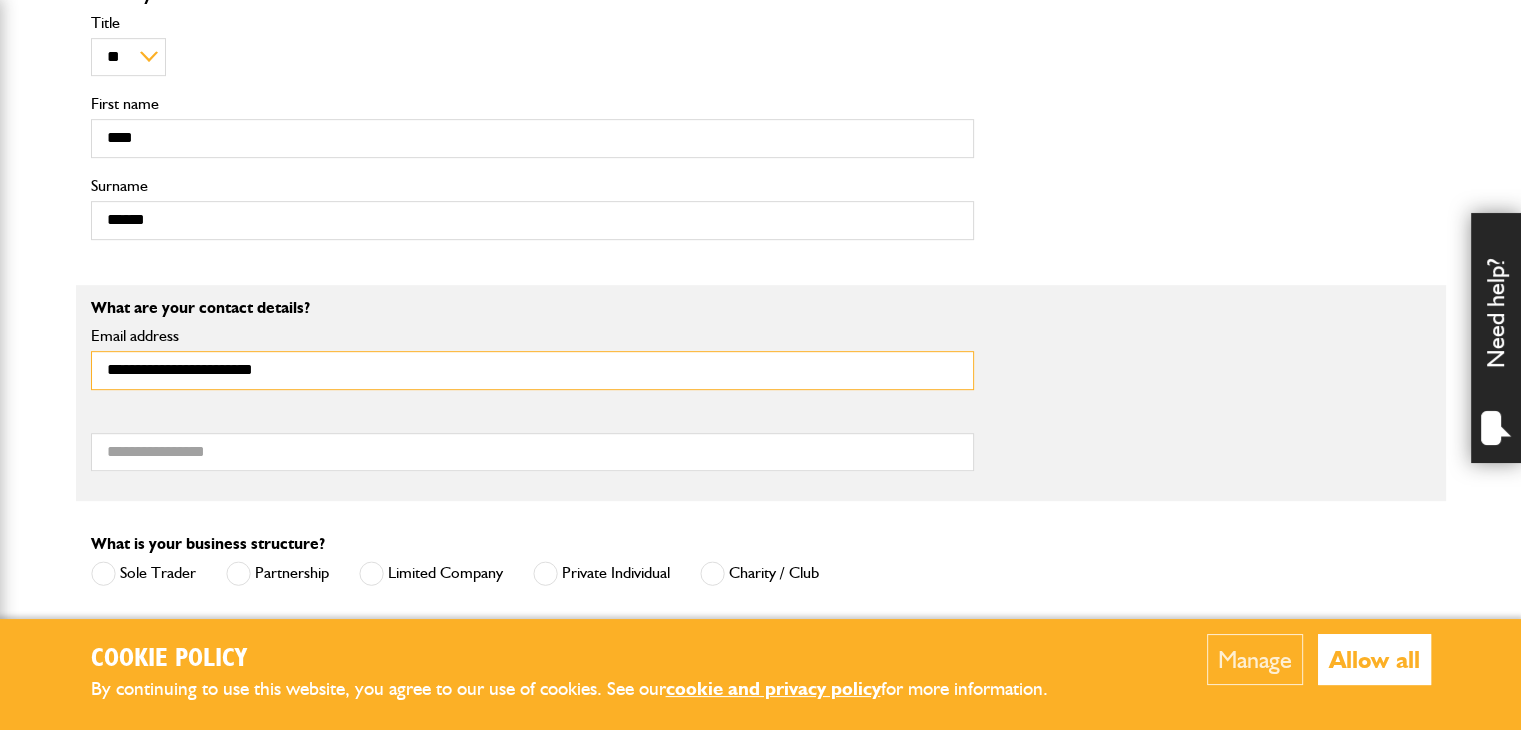 type on "**********" 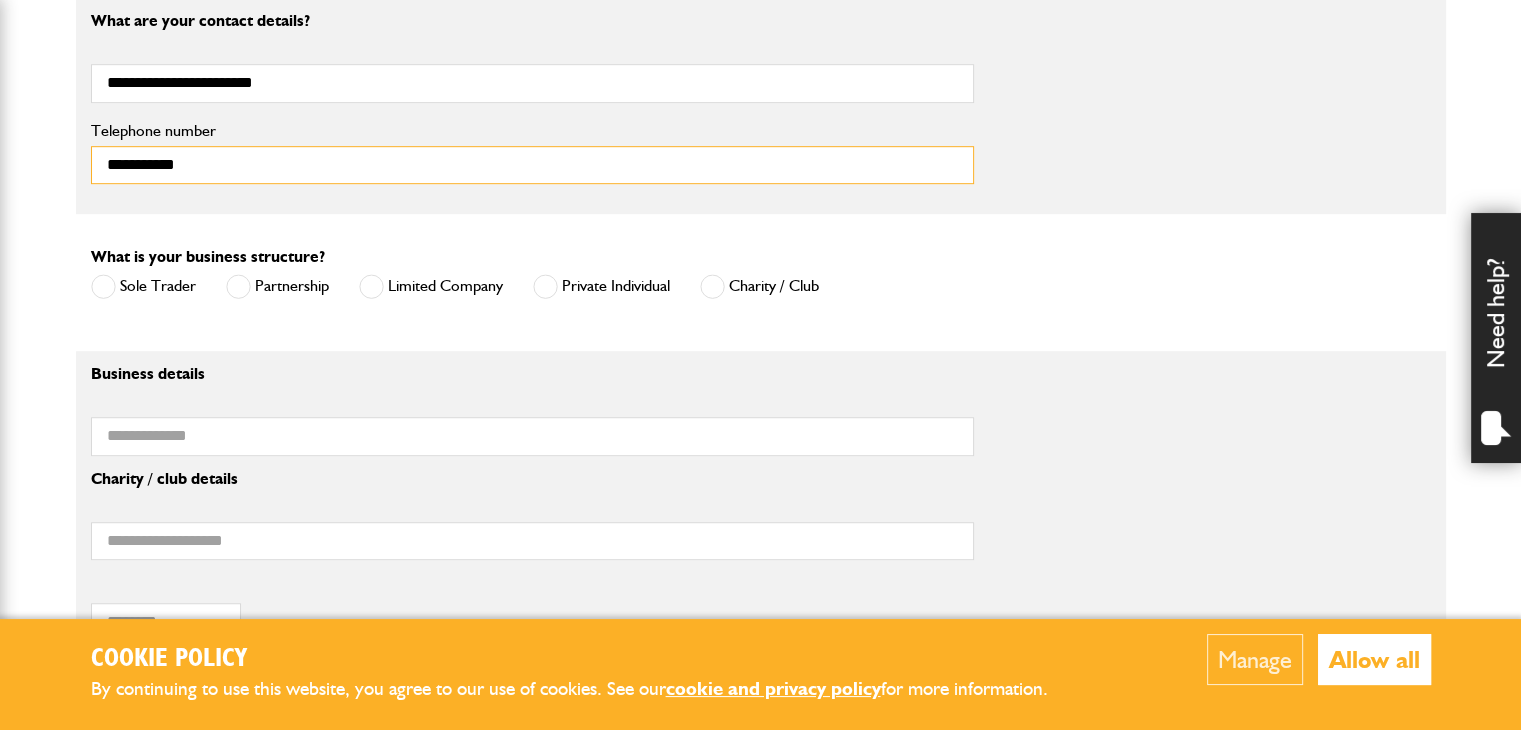 scroll, scrollTop: 1216, scrollLeft: 0, axis: vertical 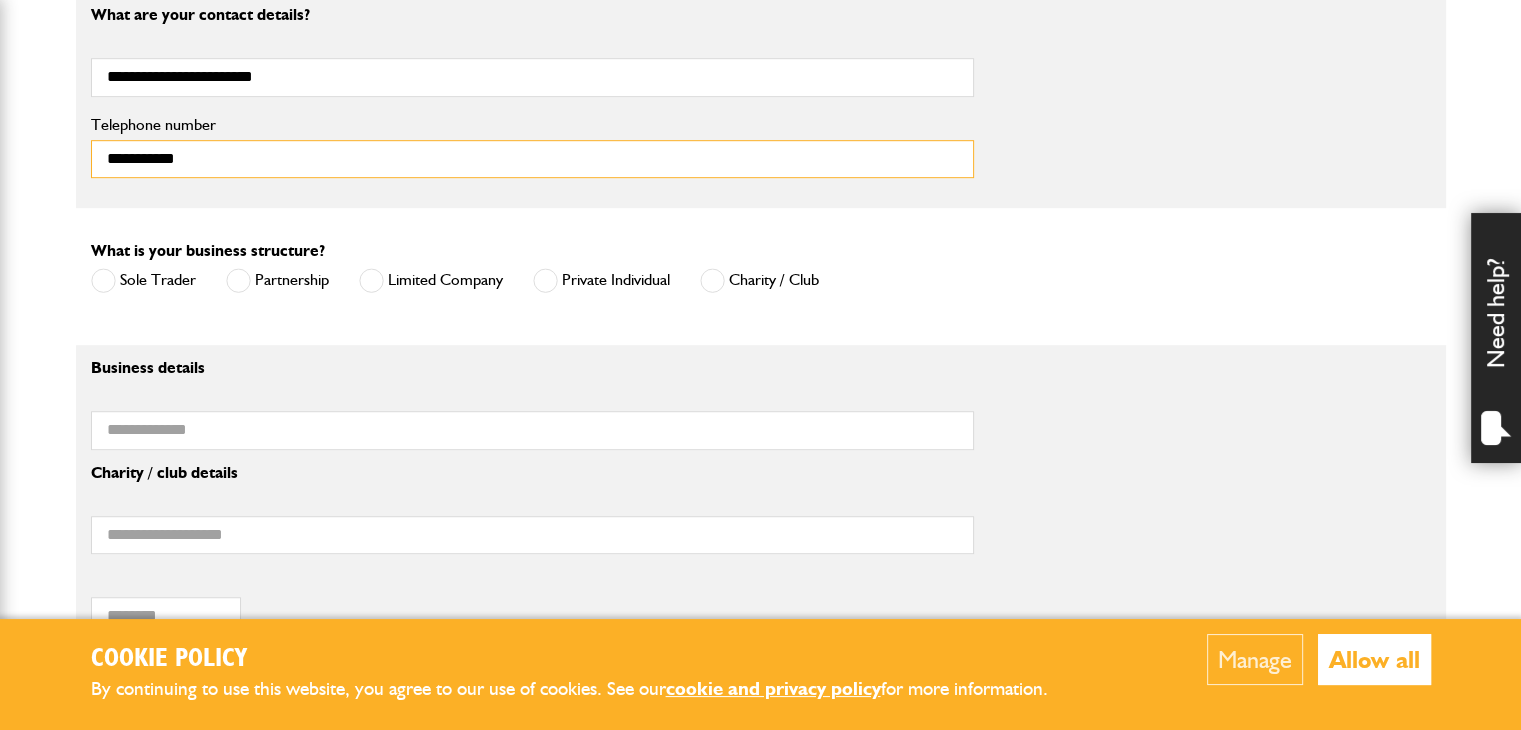 type on "**********" 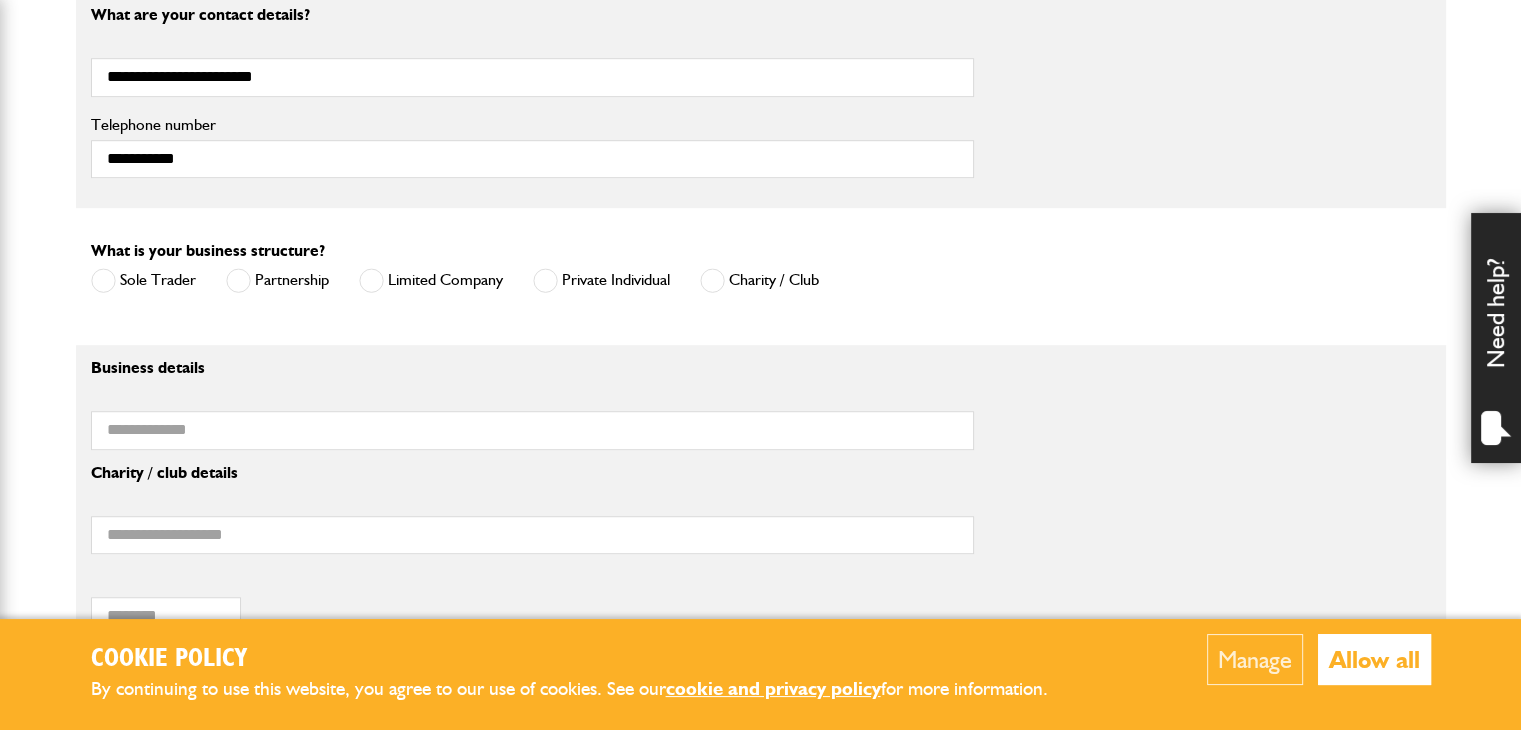 click at bounding box center (103, 280) 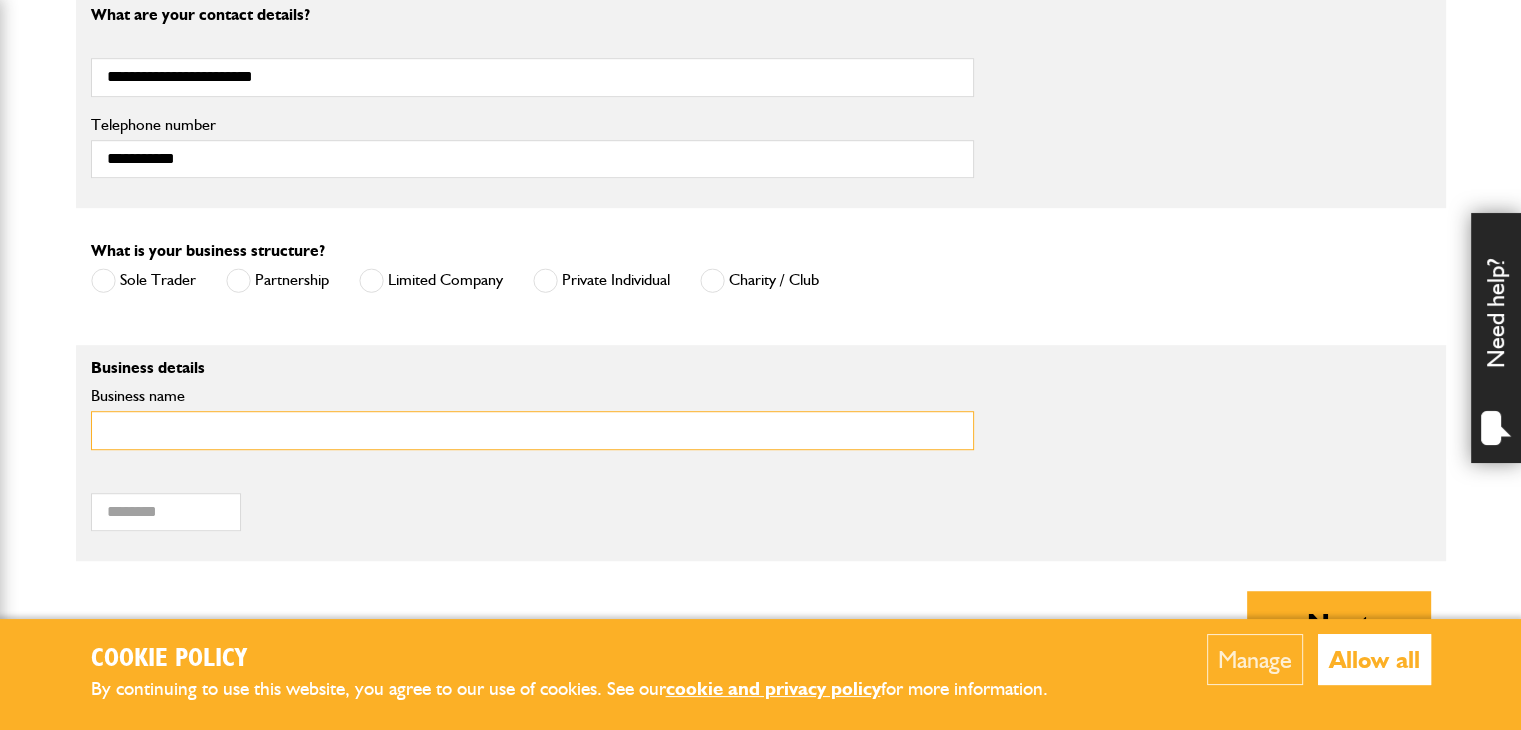 click on "Business name" at bounding box center (532, 430) 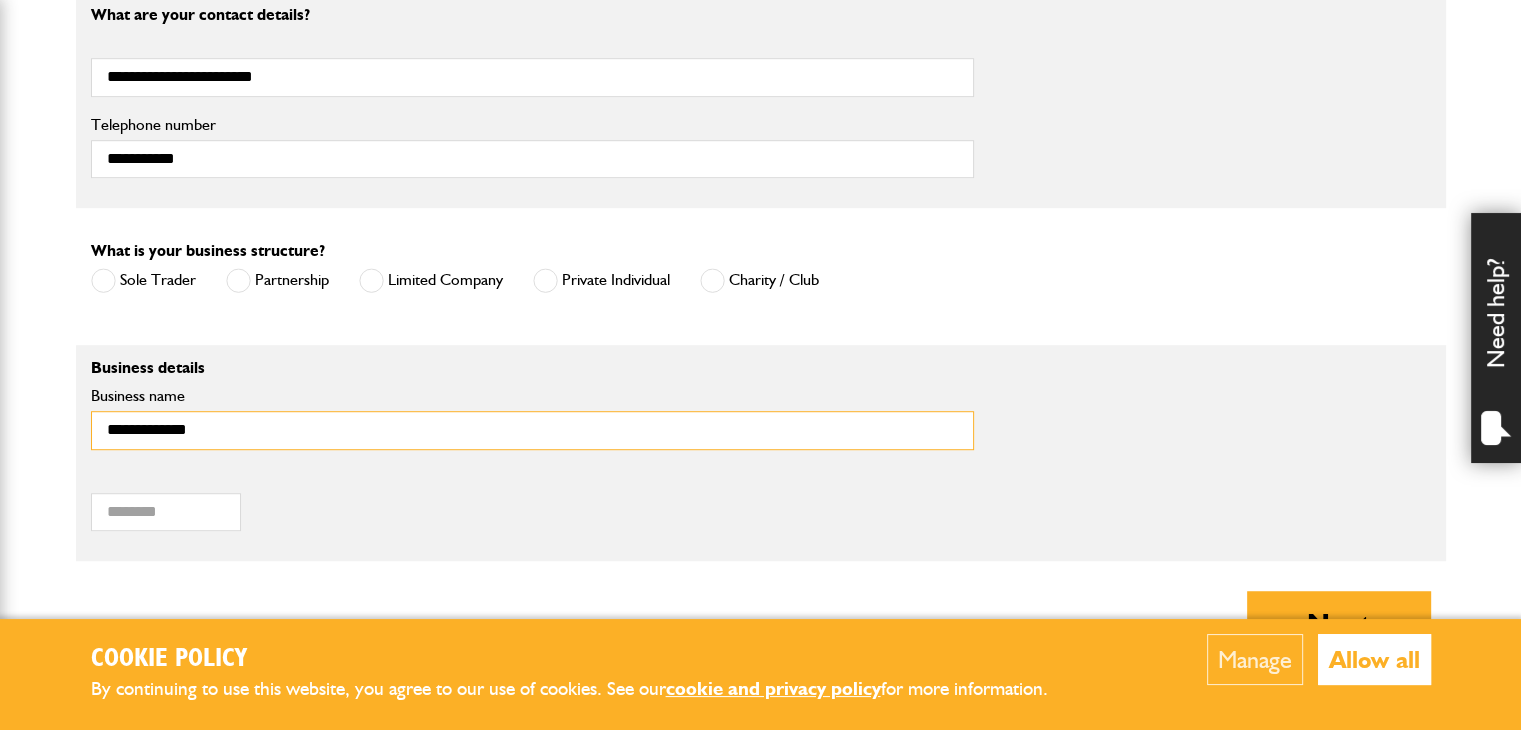 type on "**********" 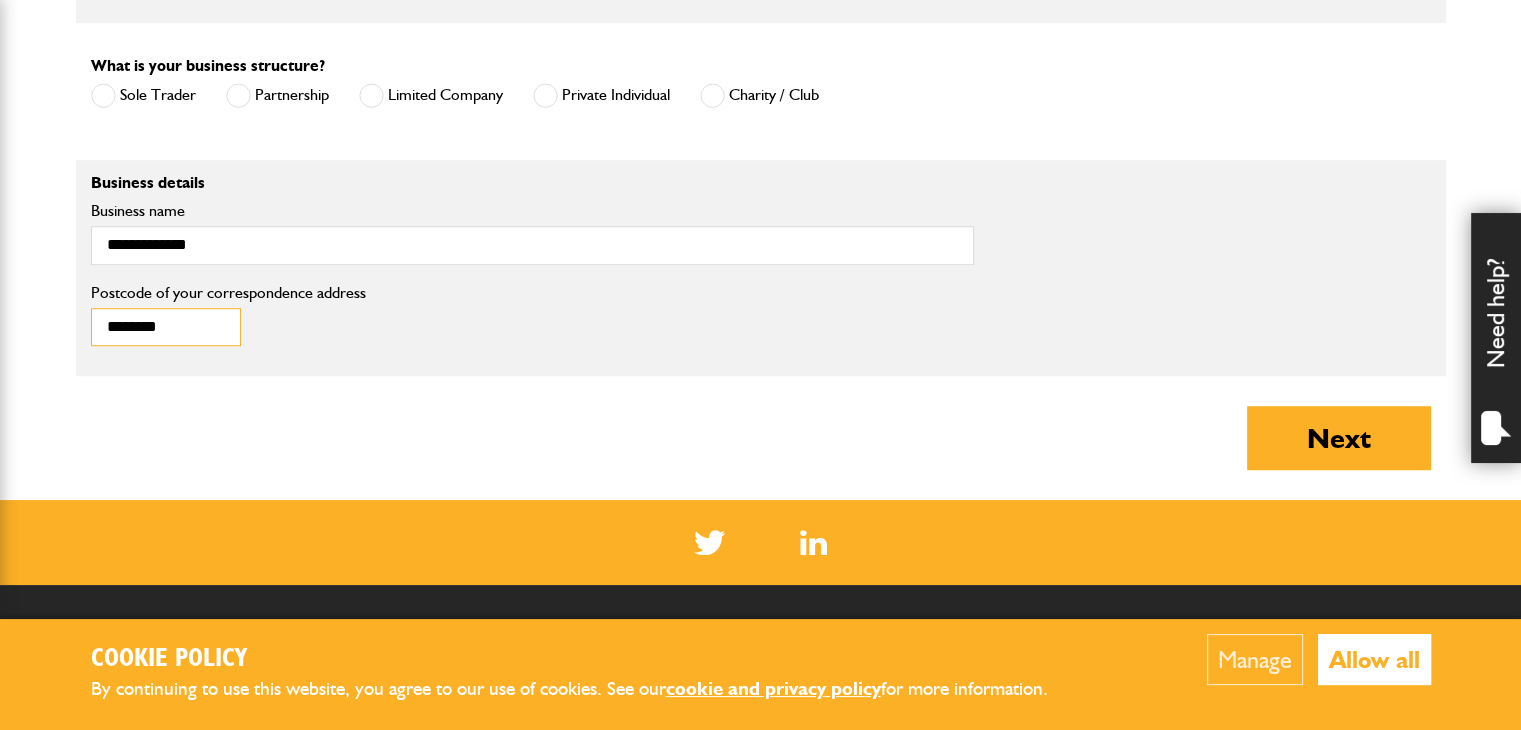 scroll, scrollTop: 1449, scrollLeft: 0, axis: vertical 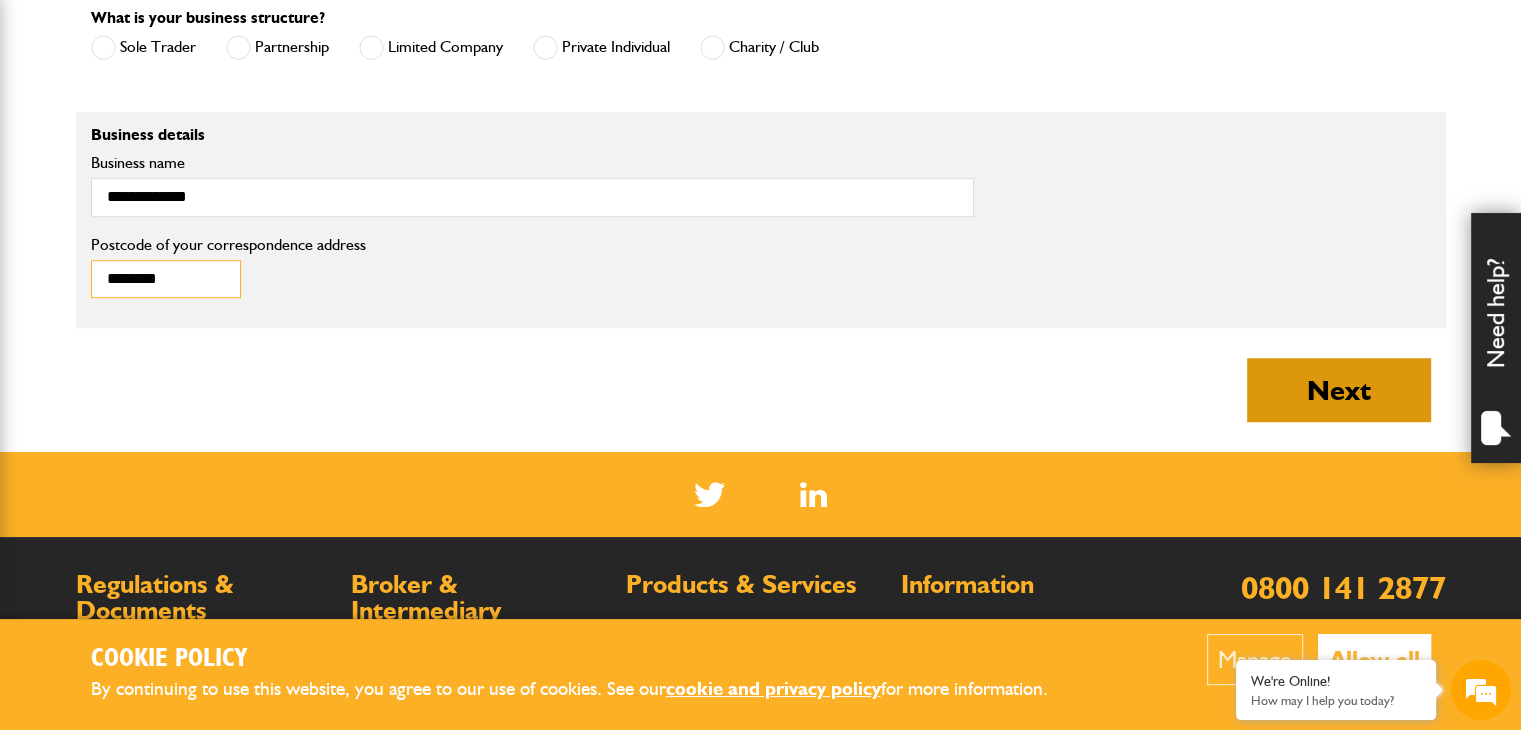 type on "********" 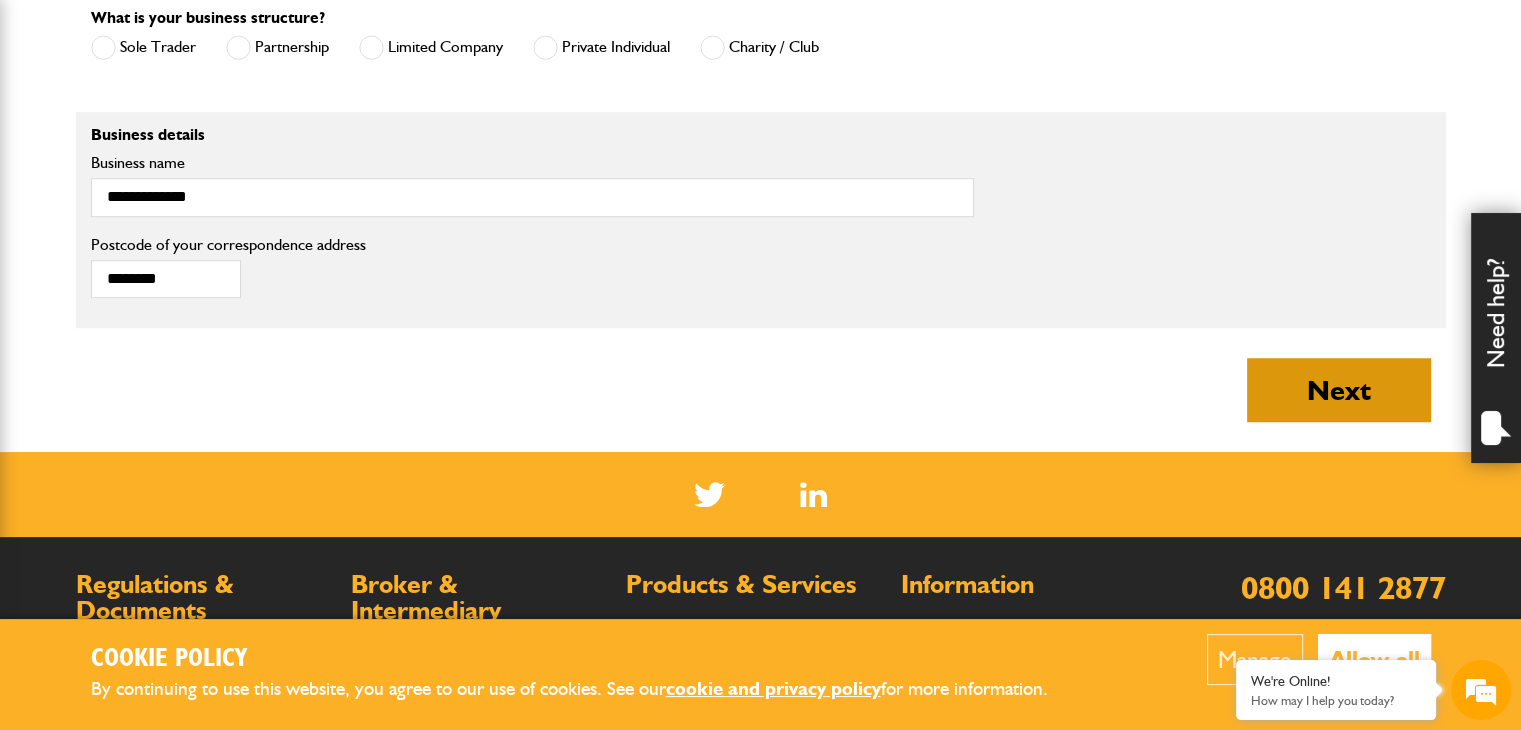 click on "Next" at bounding box center (1339, 390) 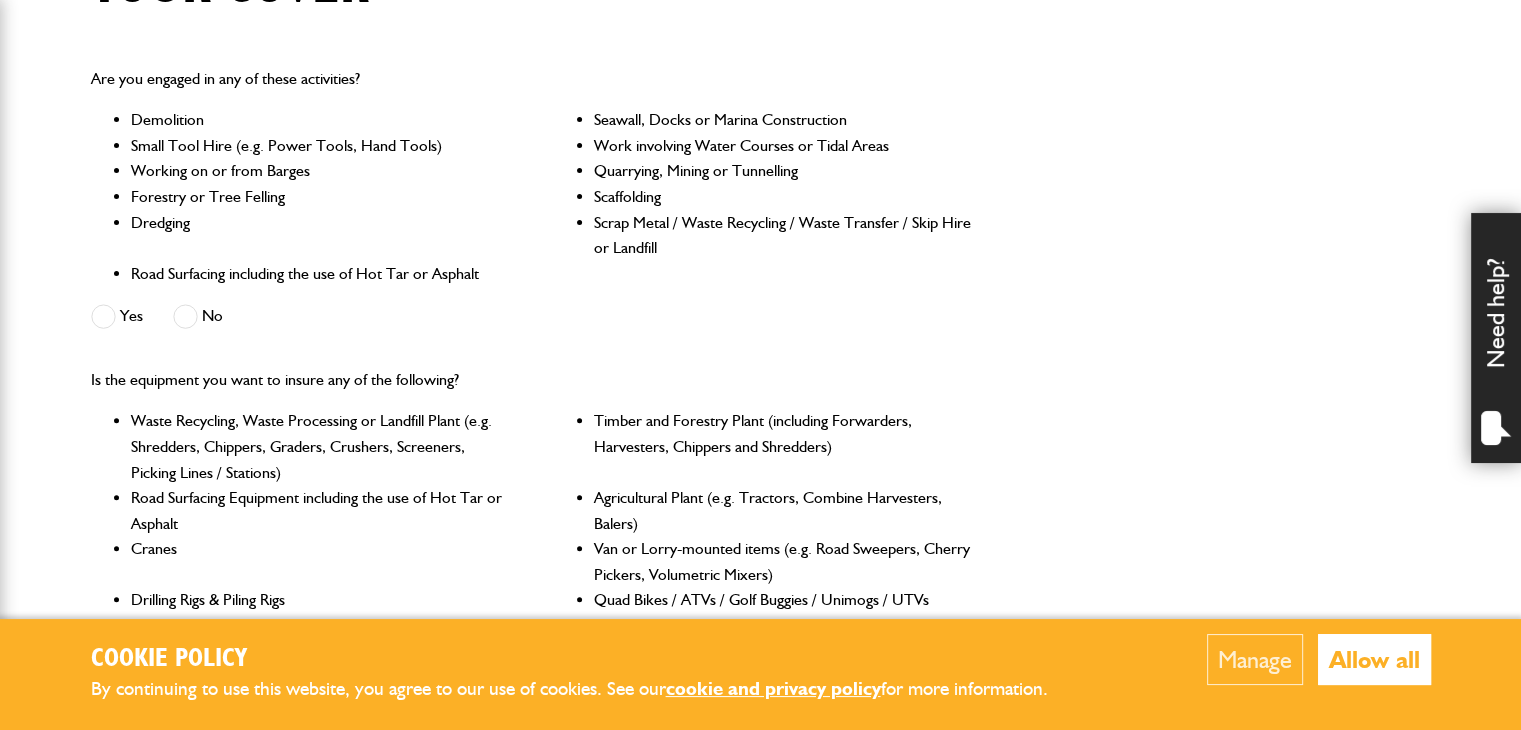 scroll, scrollTop: 582, scrollLeft: 0, axis: vertical 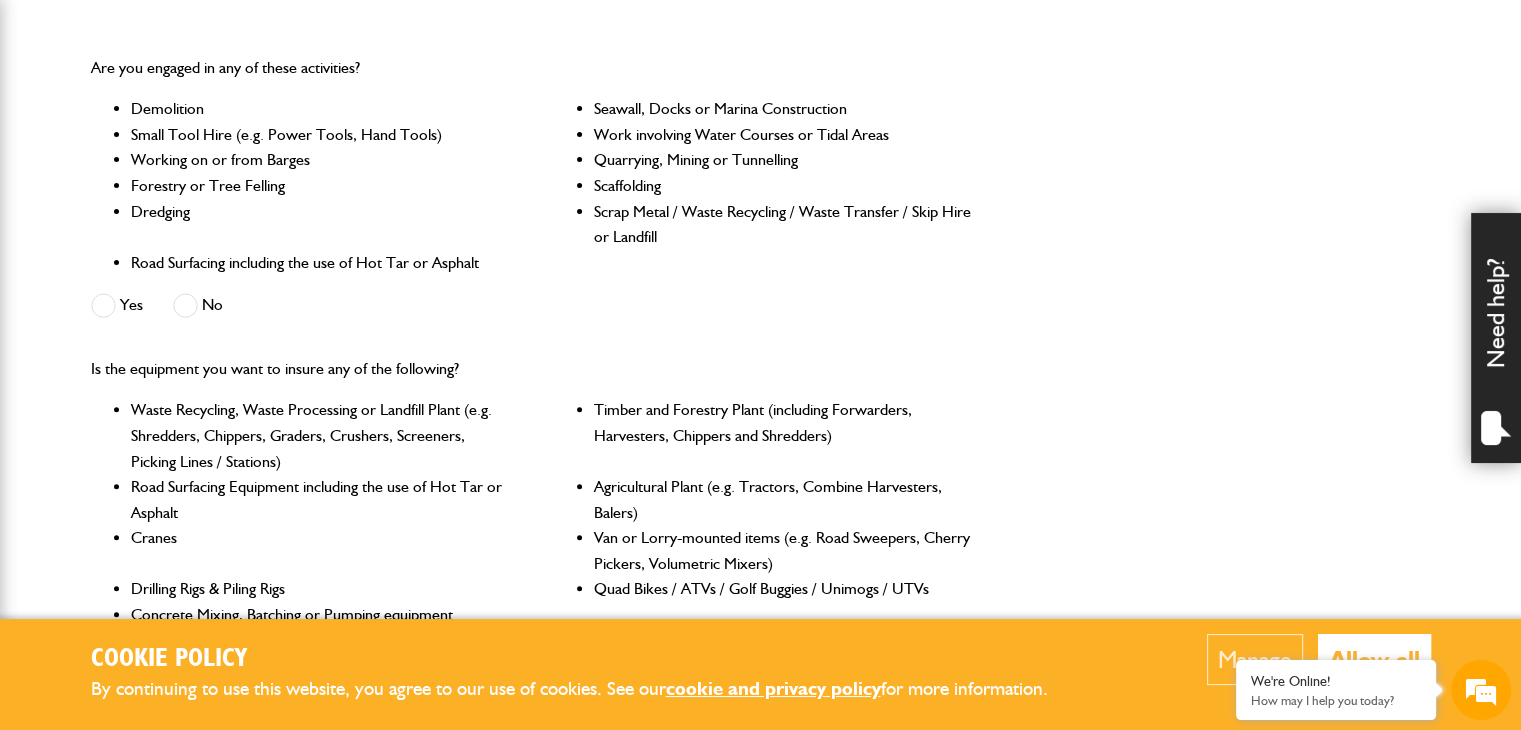click at bounding box center (185, 305) 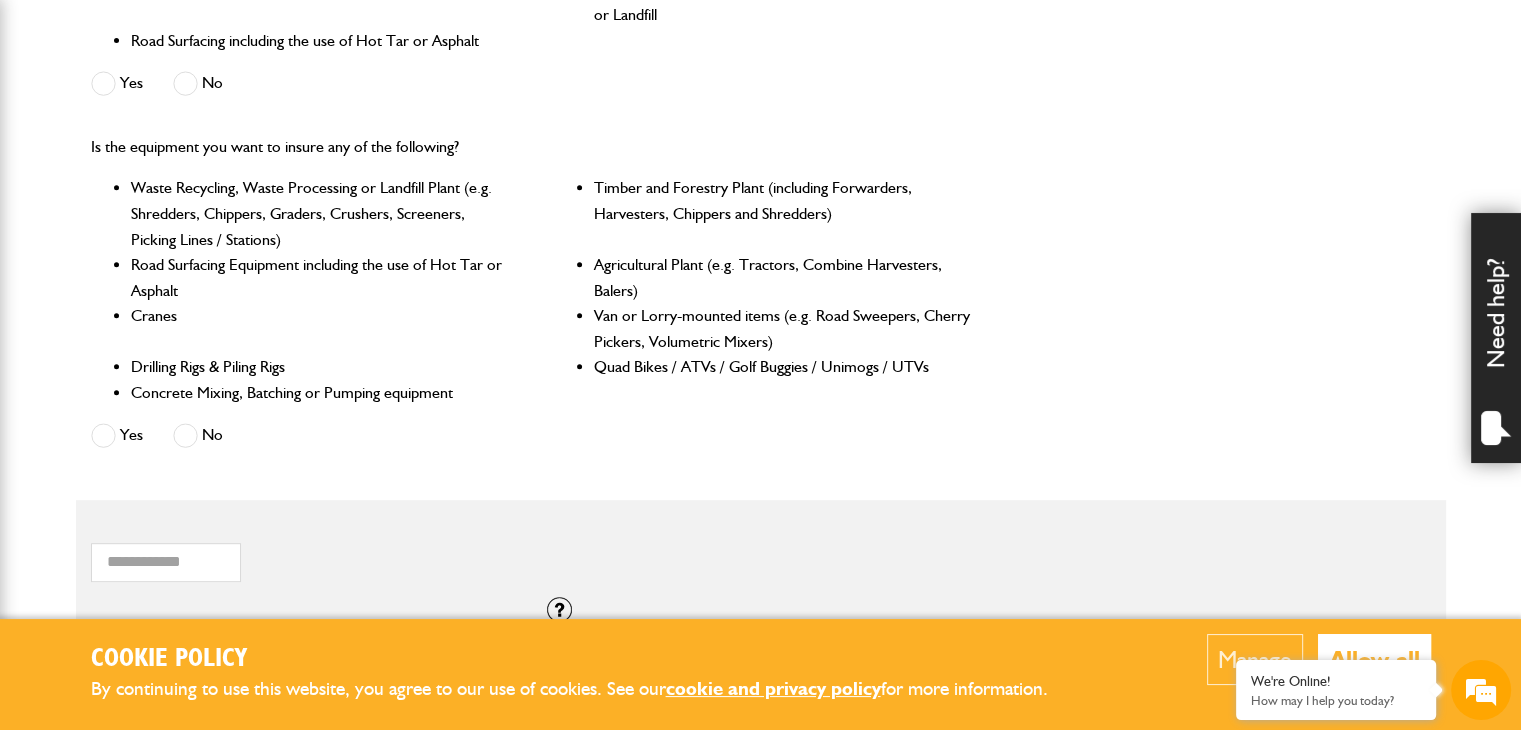 scroll, scrollTop: 816, scrollLeft: 0, axis: vertical 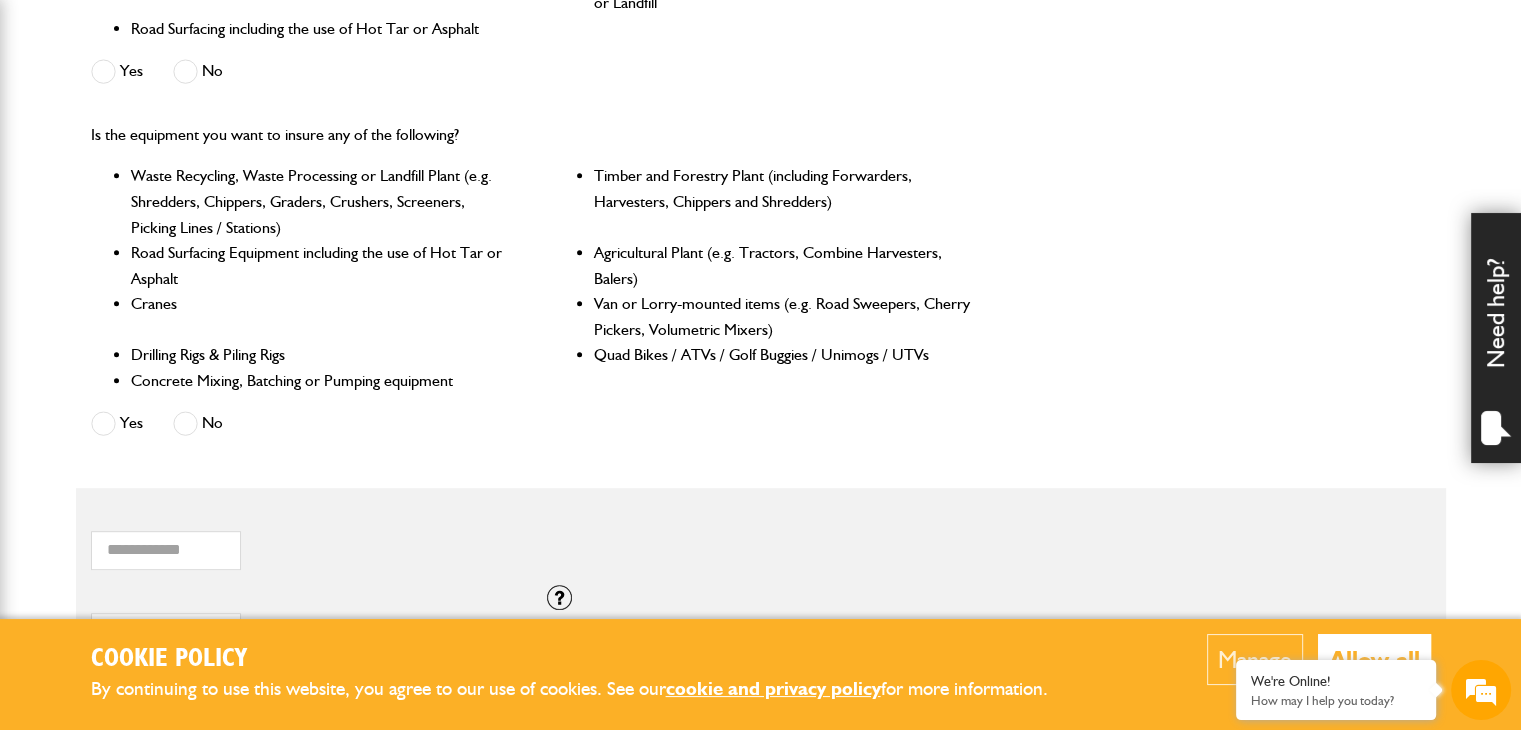 click at bounding box center [185, 423] 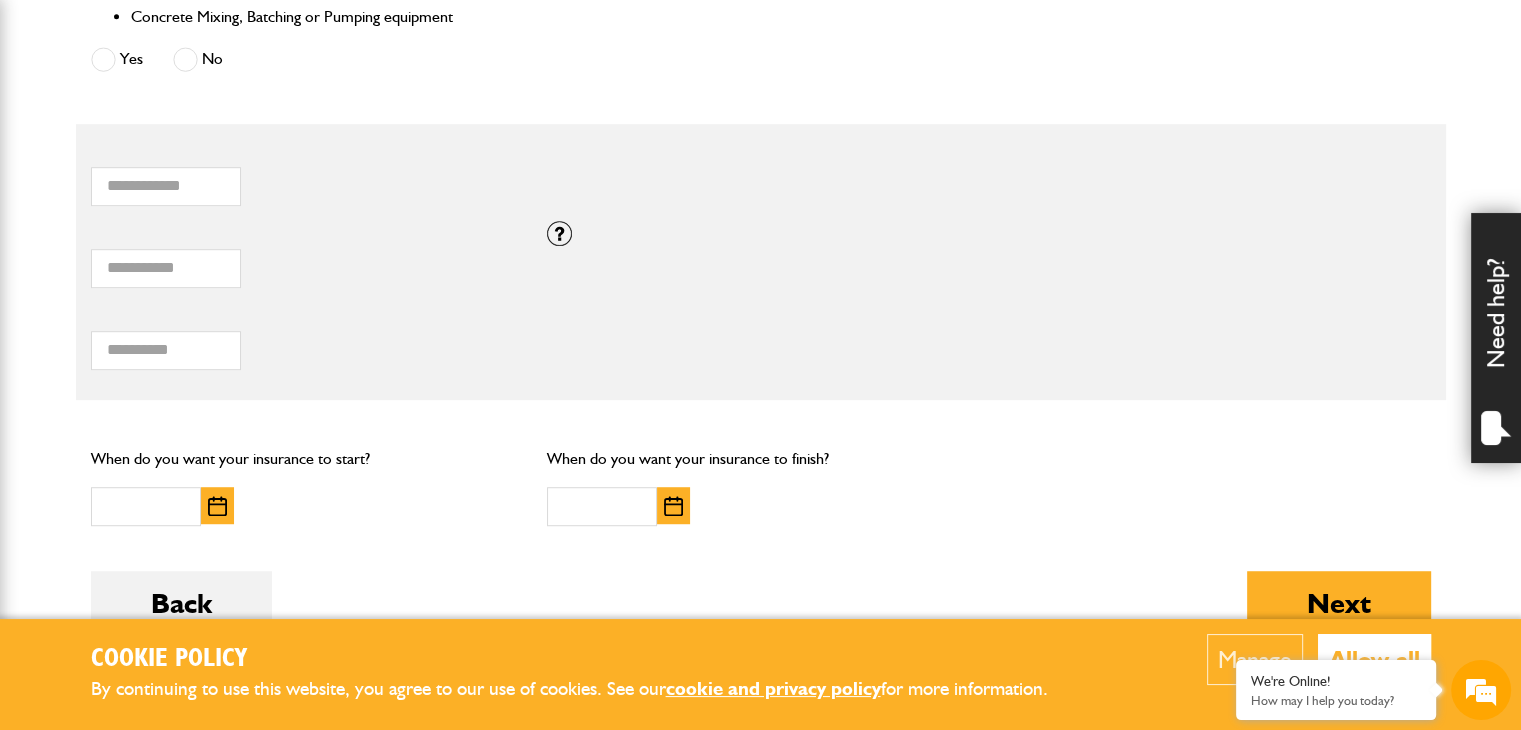 scroll, scrollTop: 1188, scrollLeft: 0, axis: vertical 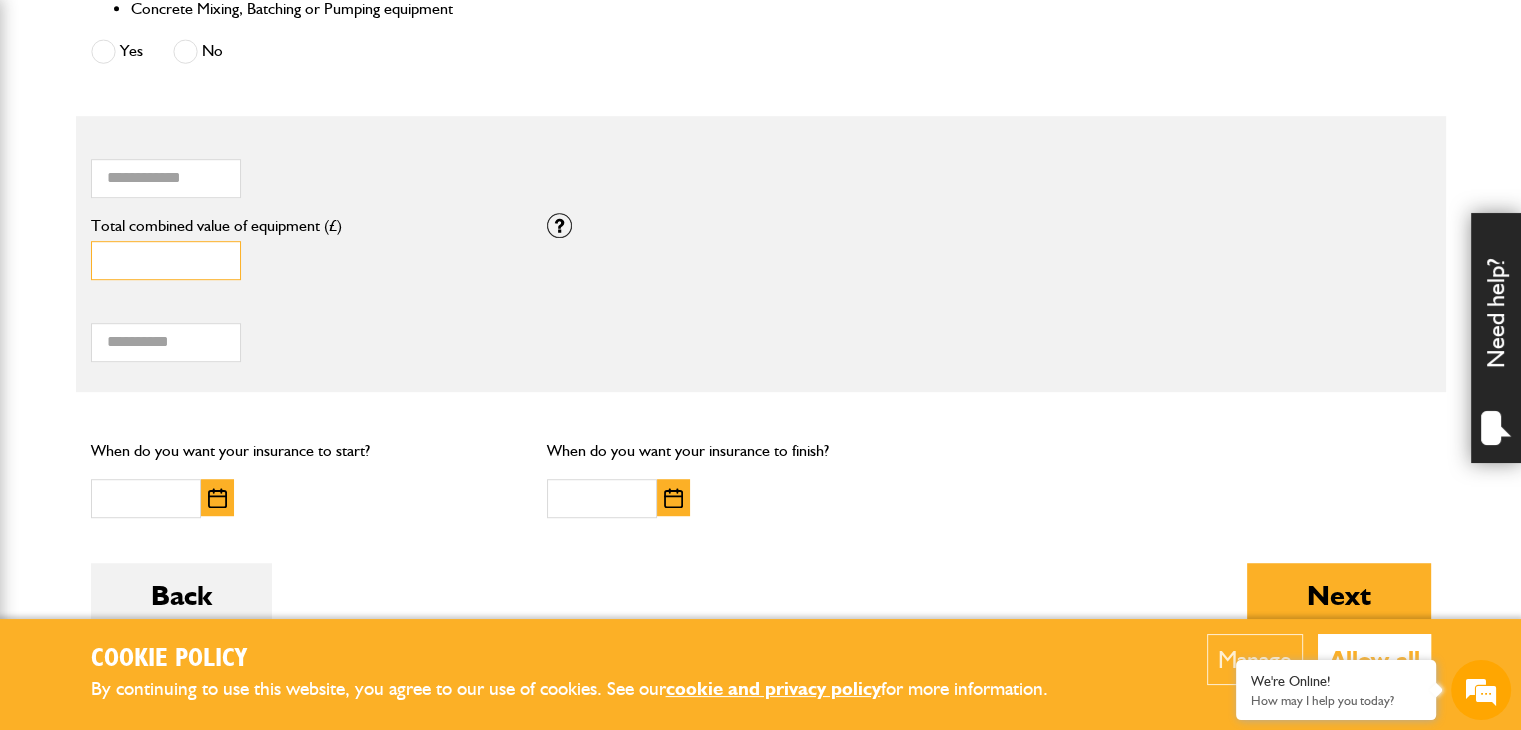 click on "*" at bounding box center [166, 260] 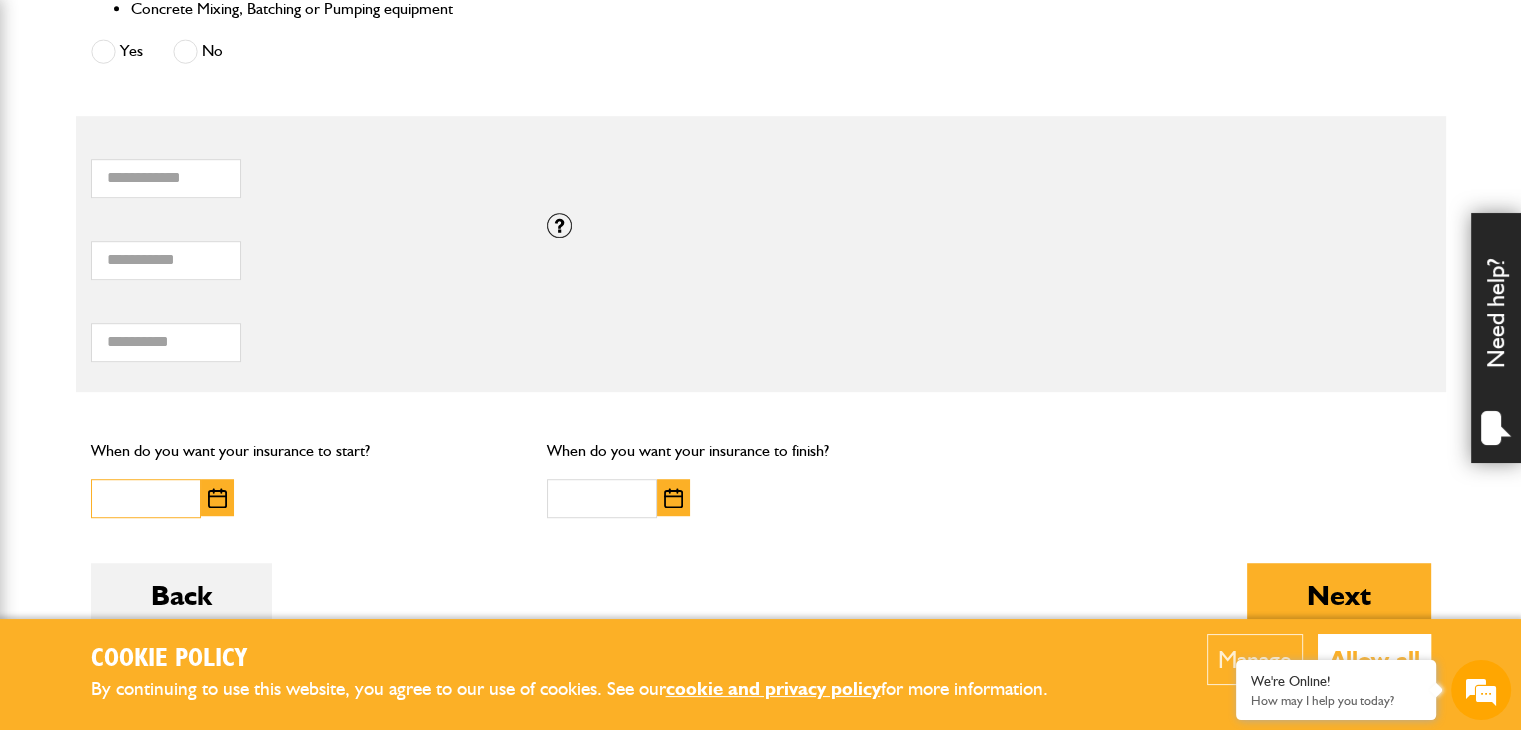 click at bounding box center [146, 498] 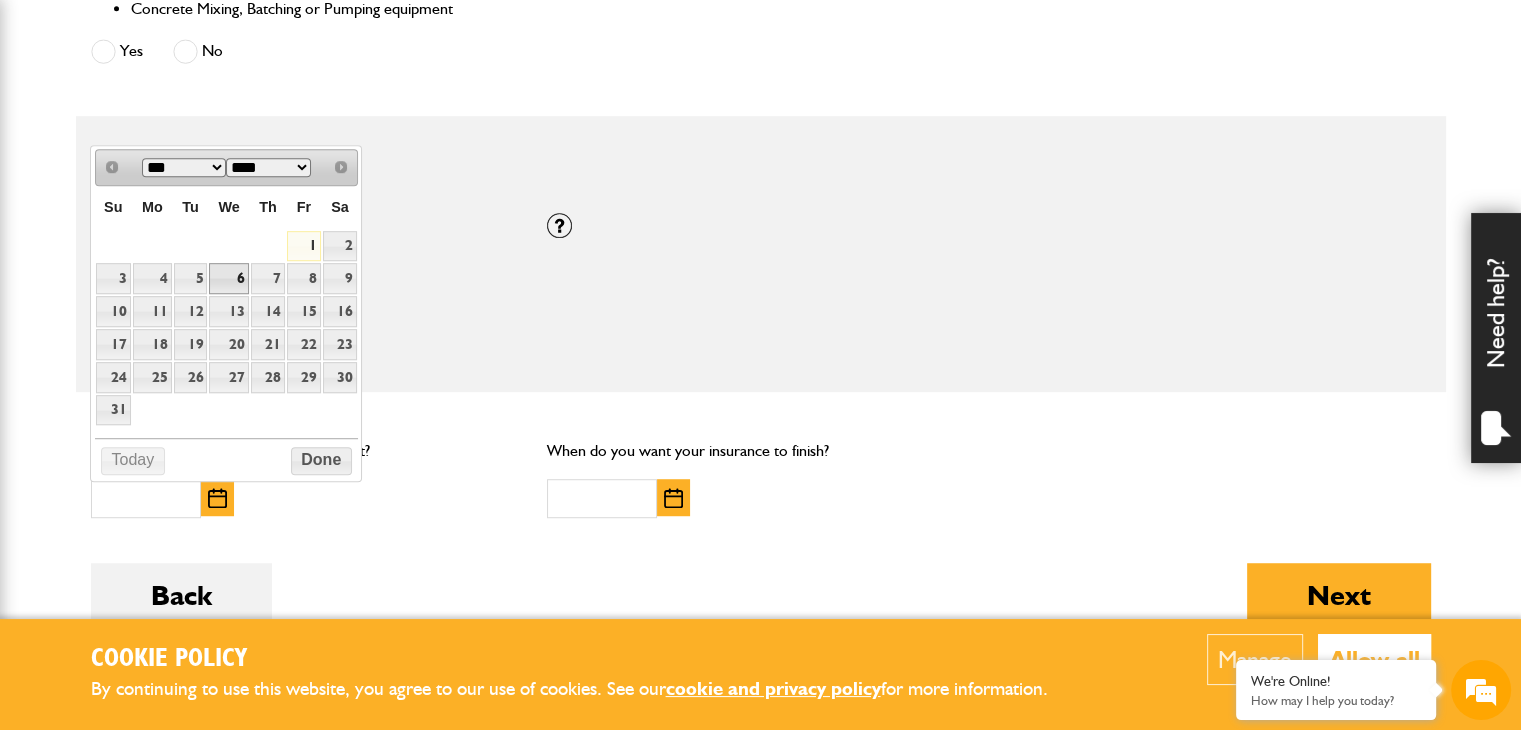 click on "6" at bounding box center (228, 278) 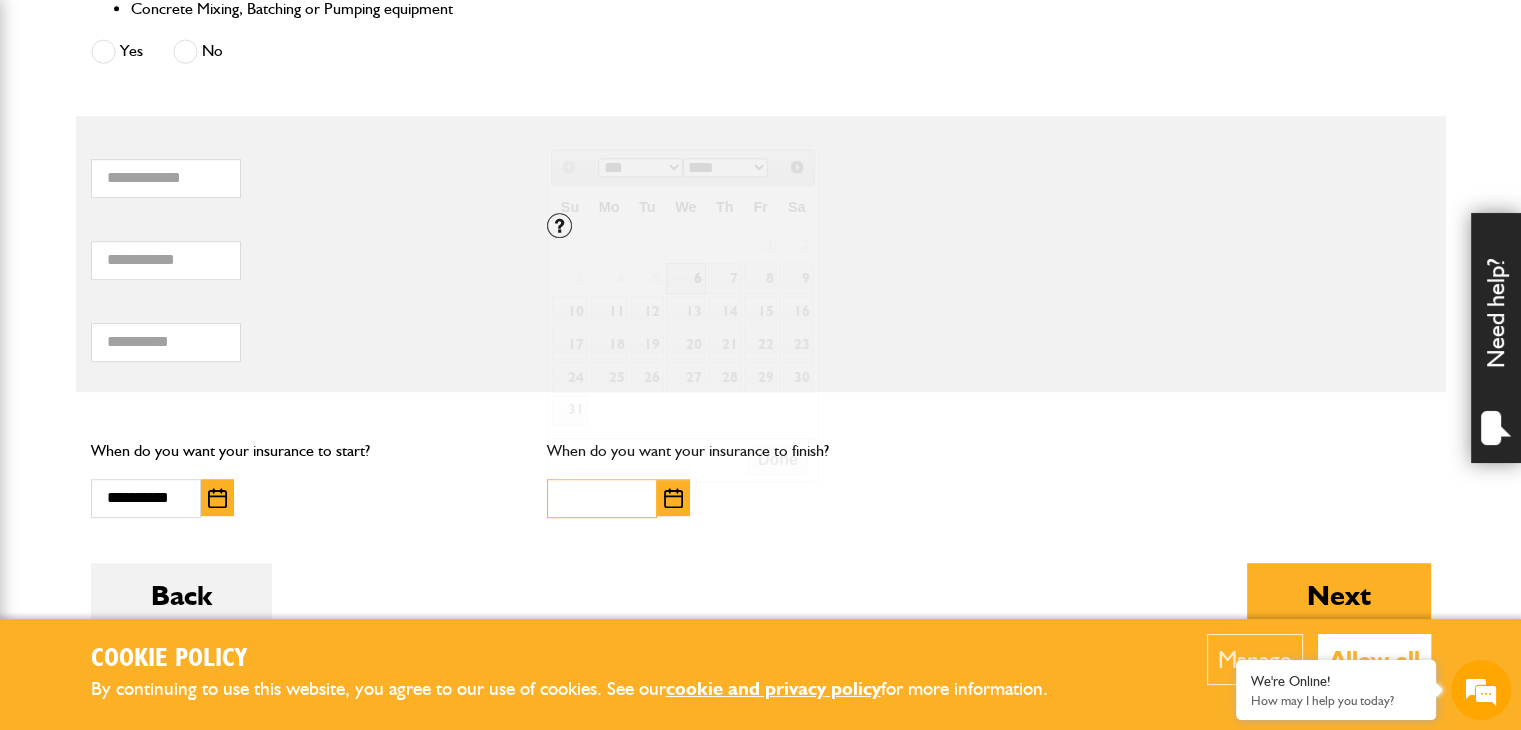 click at bounding box center (602, 498) 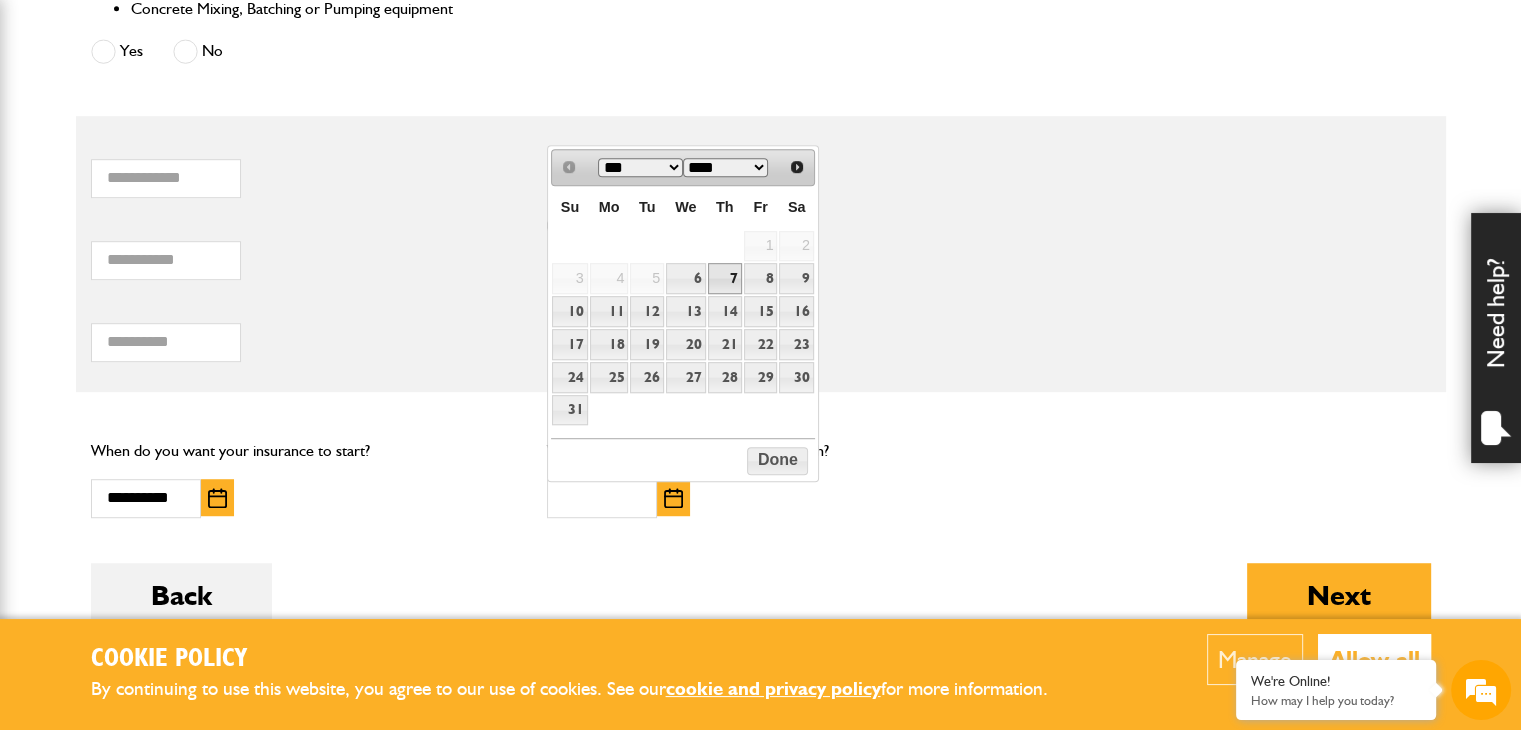 click on "7" at bounding box center (725, 278) 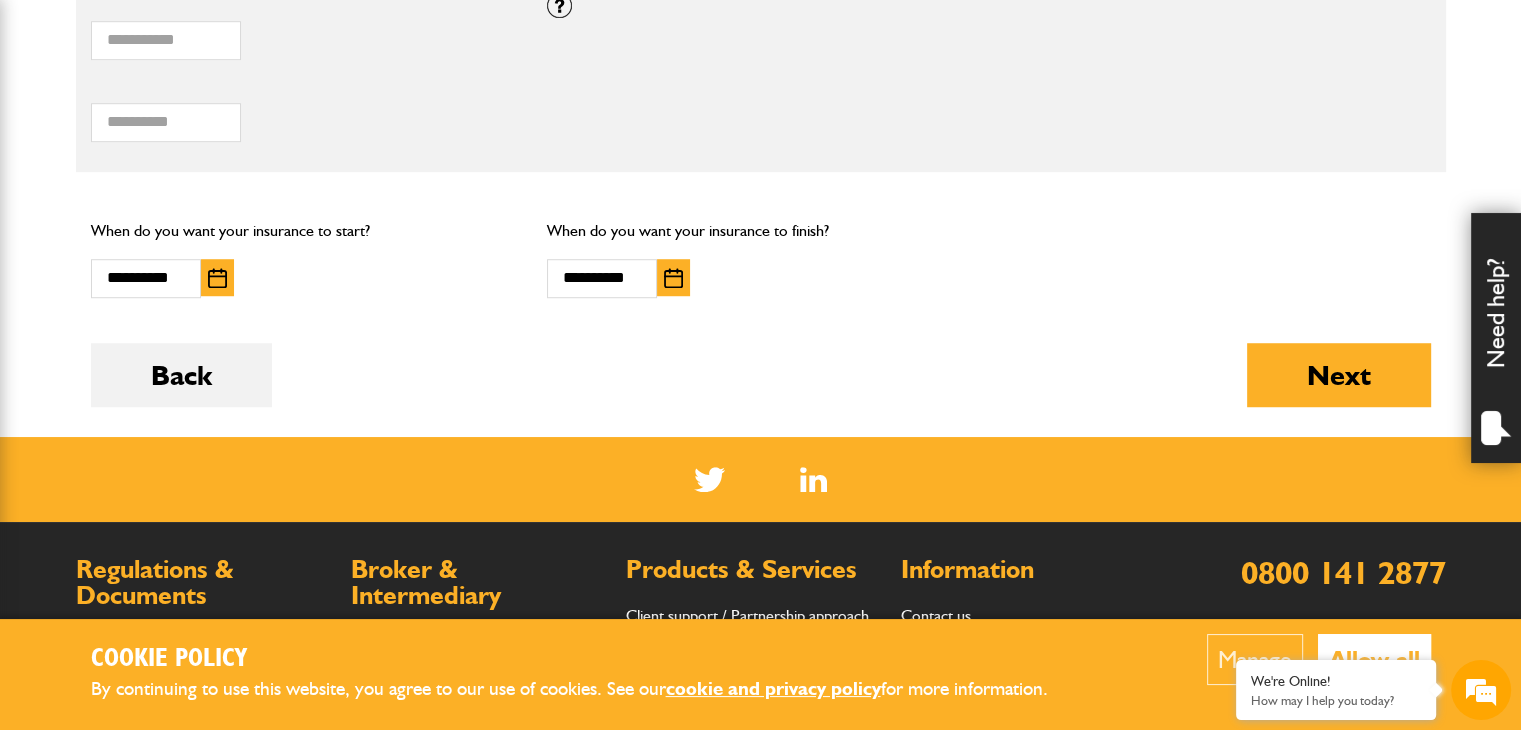 scroll, scrollTop: 1433, scrollLeft: 0, axis: vertical 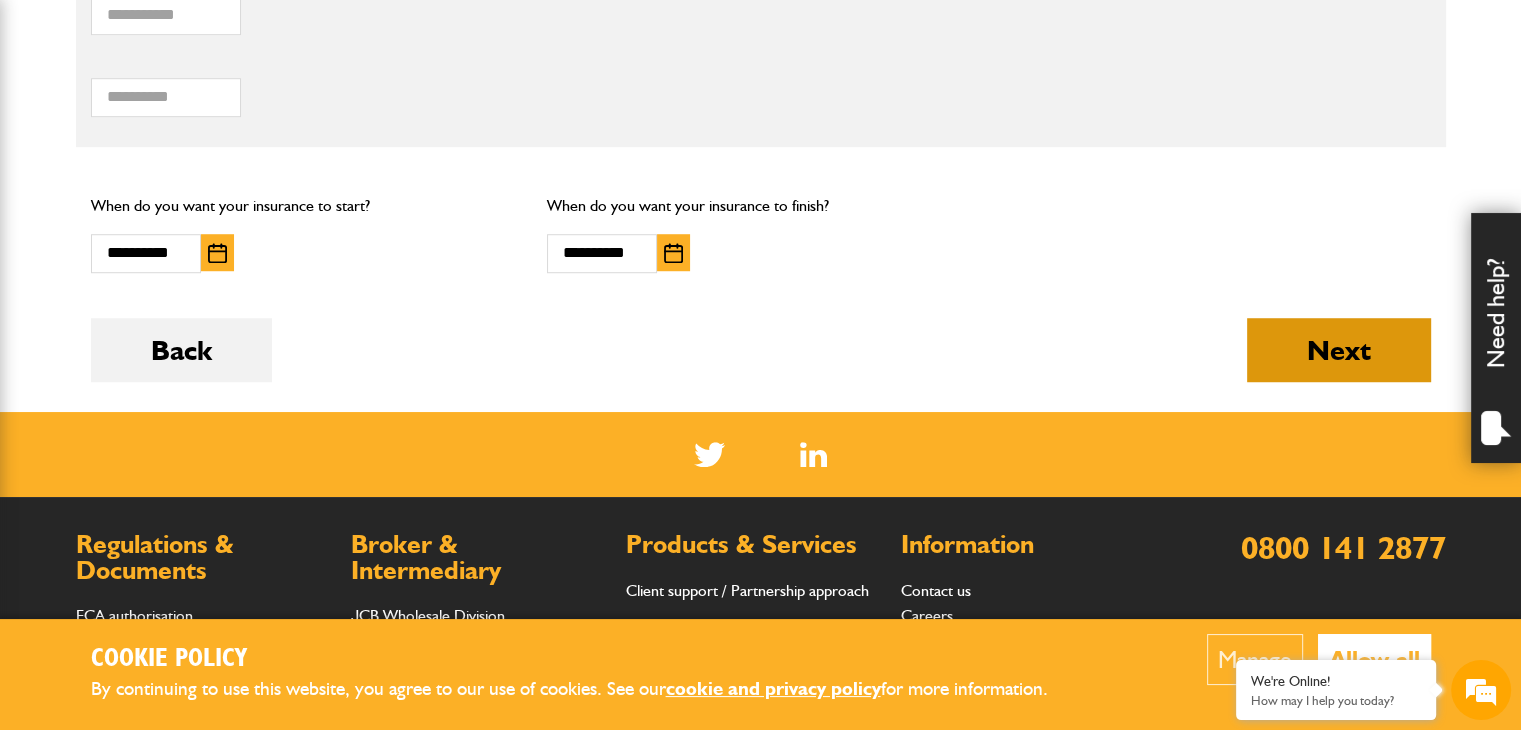 click on "Next" at bounding box center (1339, 350) 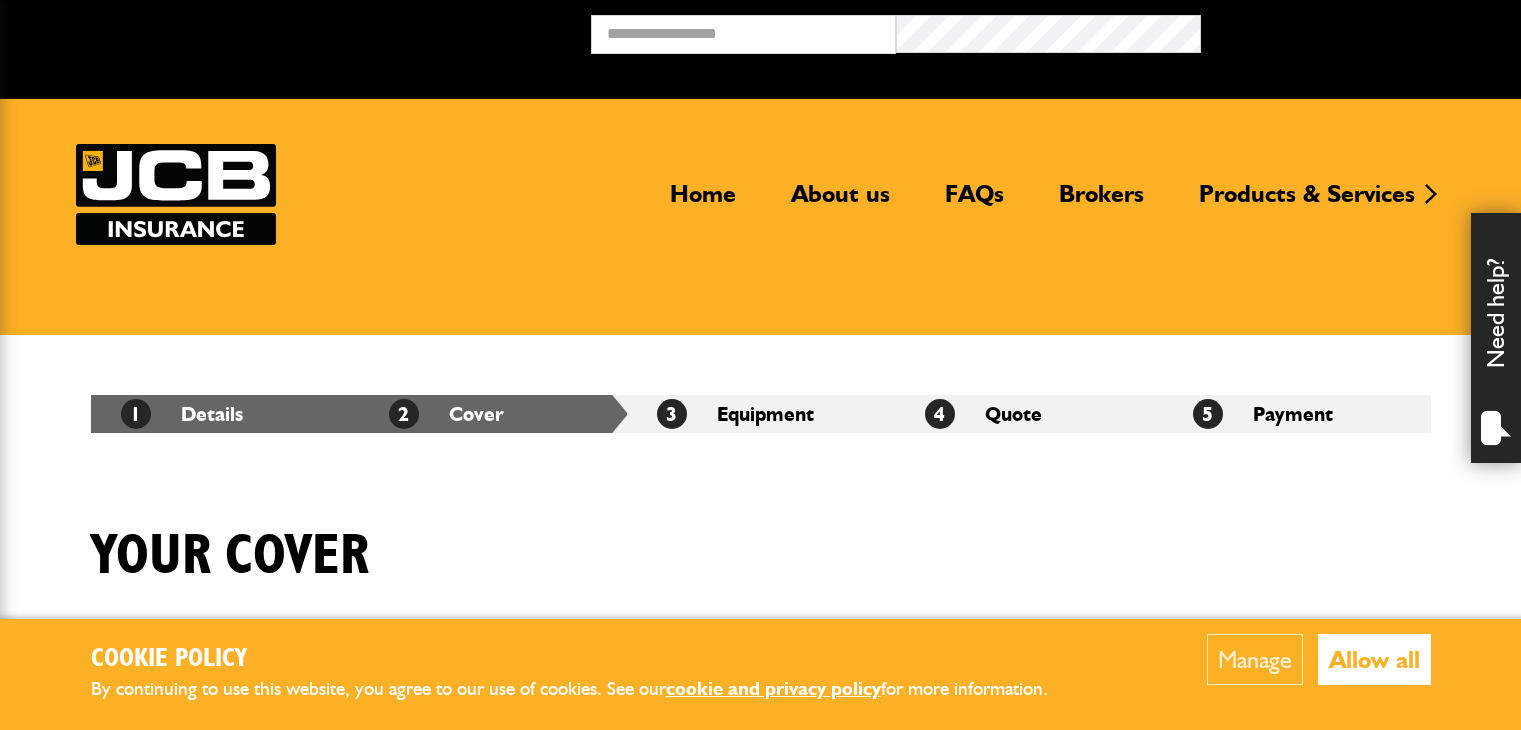 scroll, scrollTop: 1256, scrollLeft: 0, axis: vertical 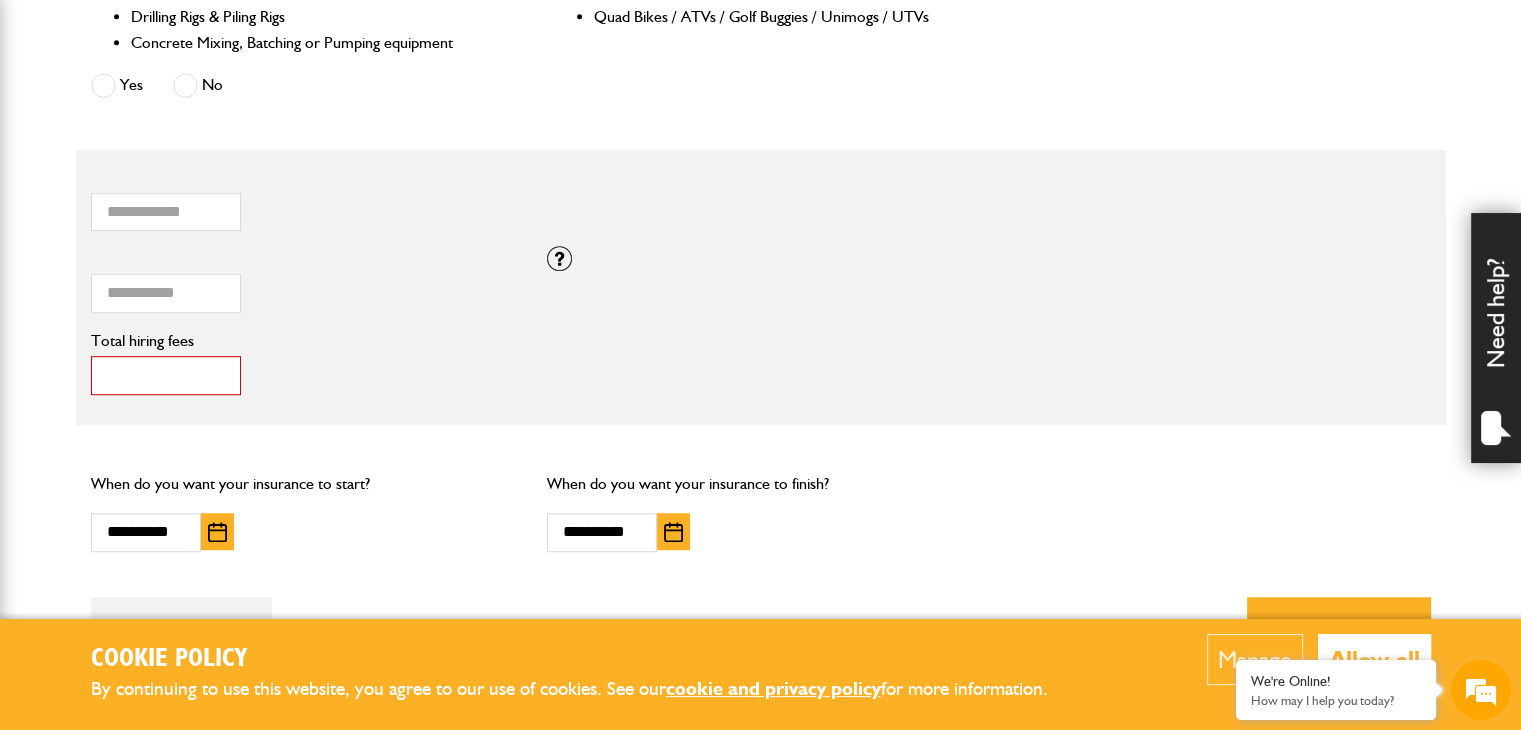 click on "*" at bounding box center [166, 375] 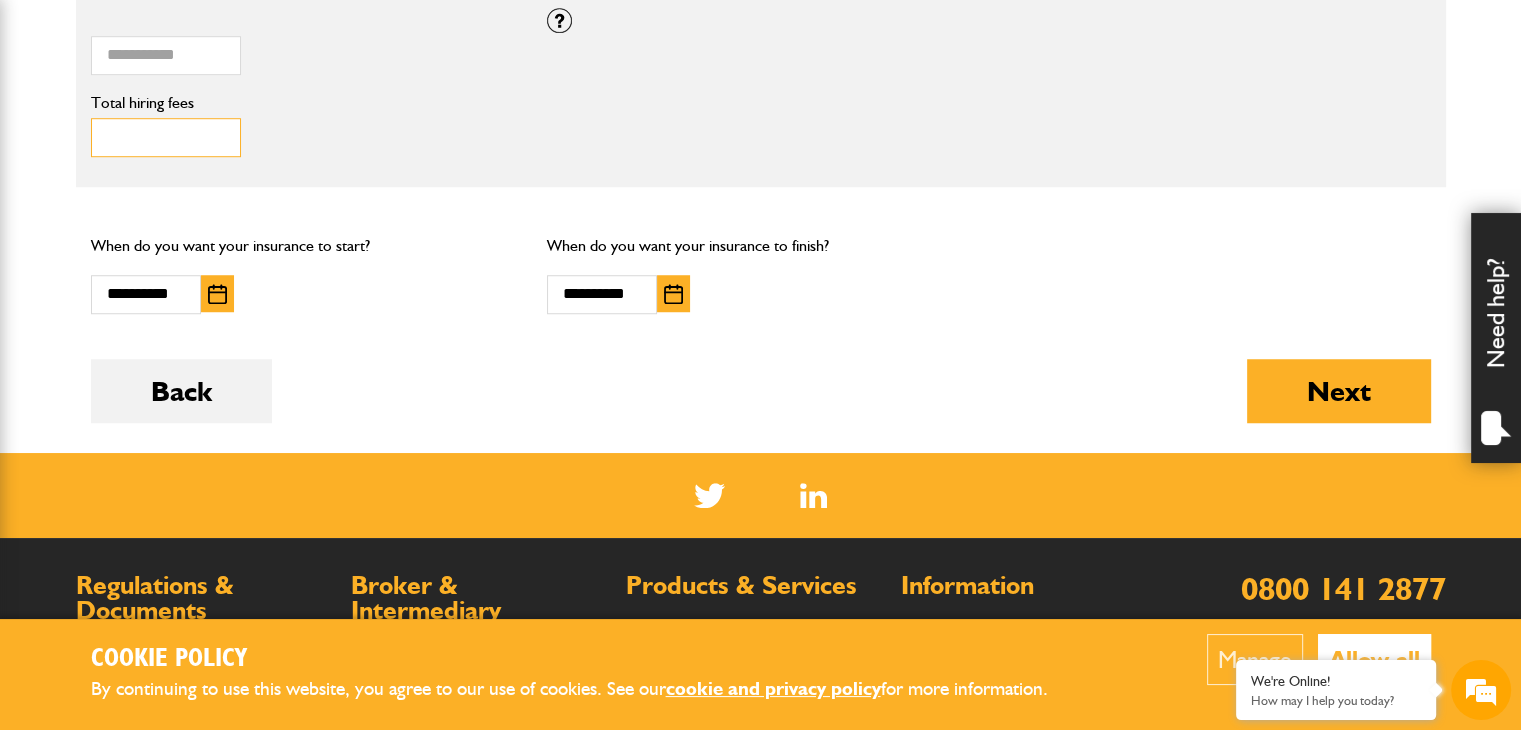scroll, scrollTop: 1497, scrollLeft: 0, axis: vertical 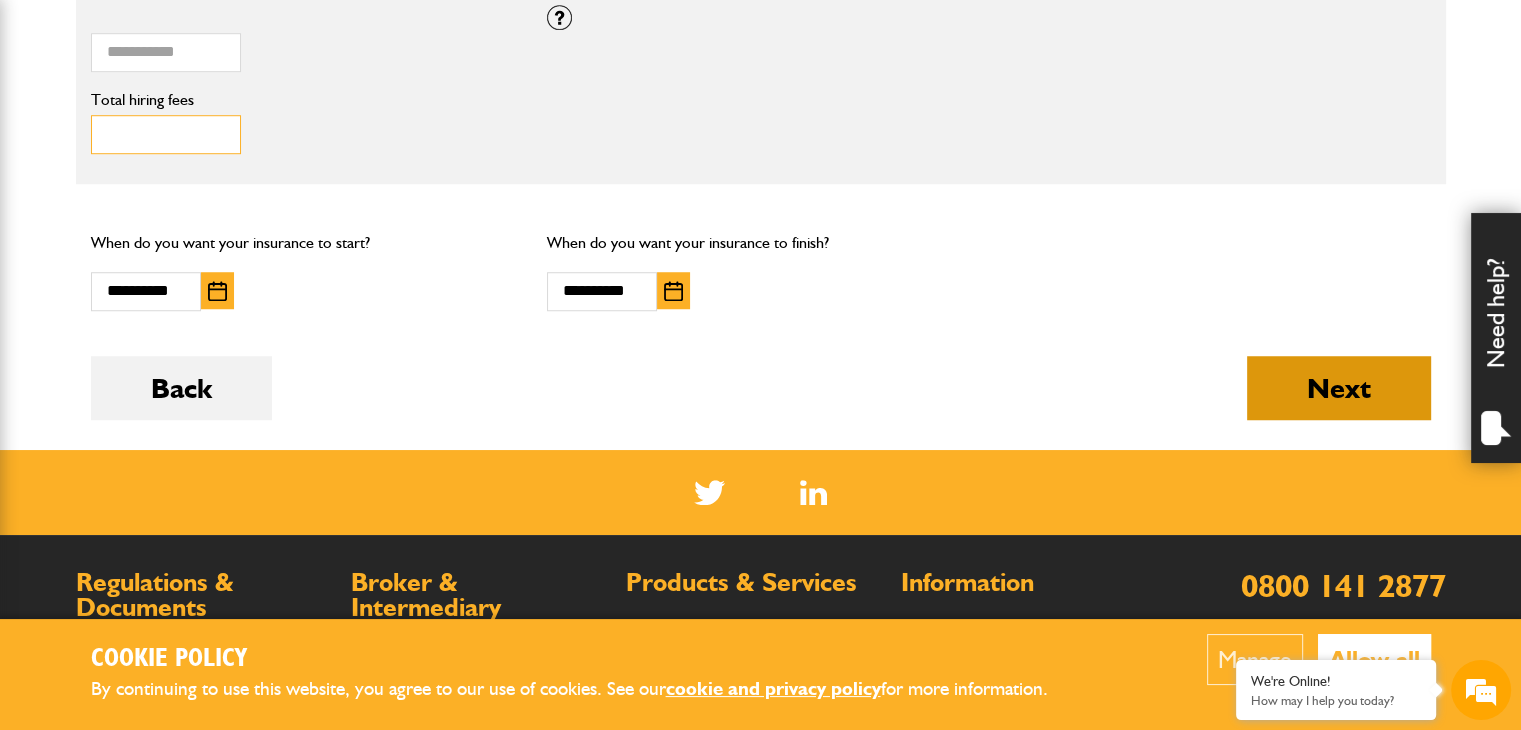 type on "***" 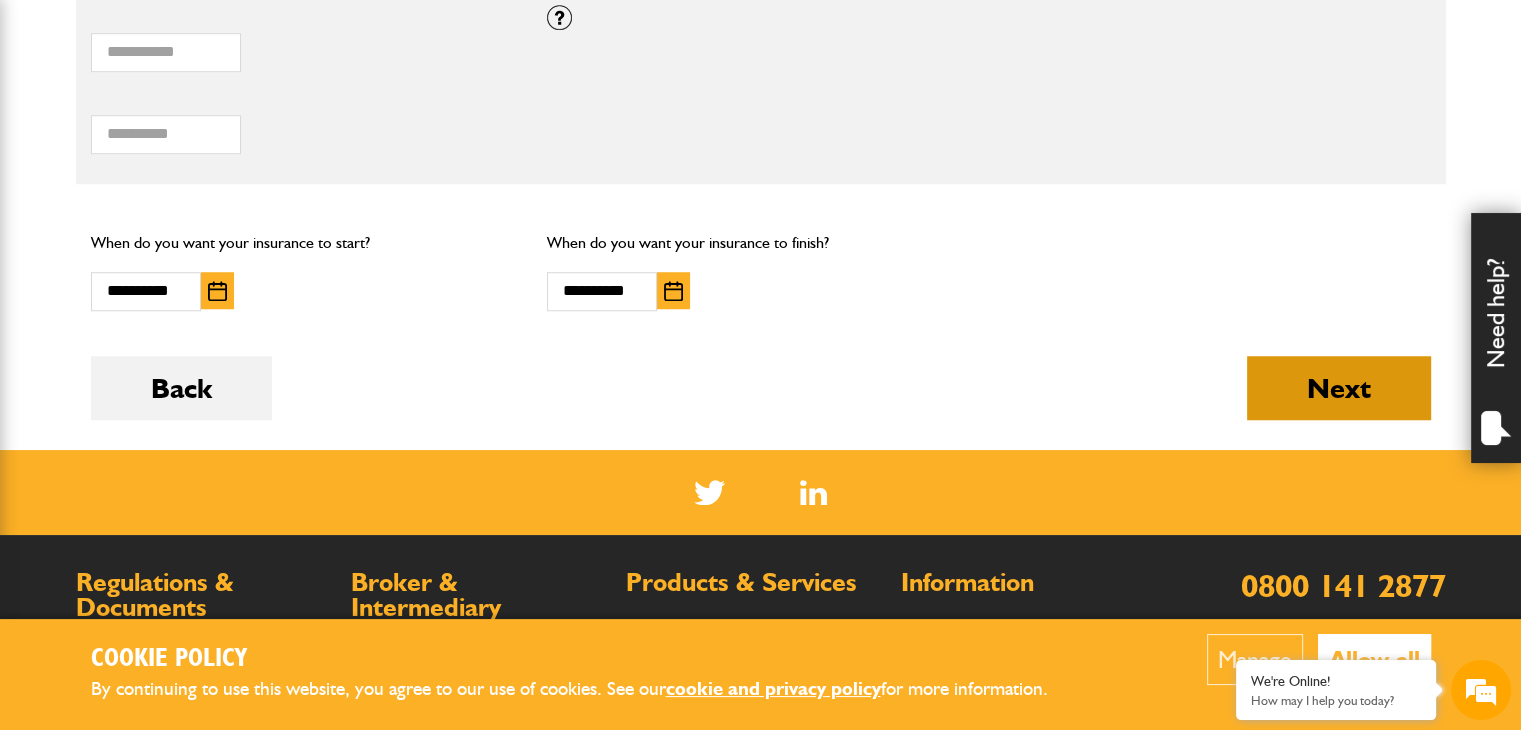click on "Next" at bounding box center (1339, 388) 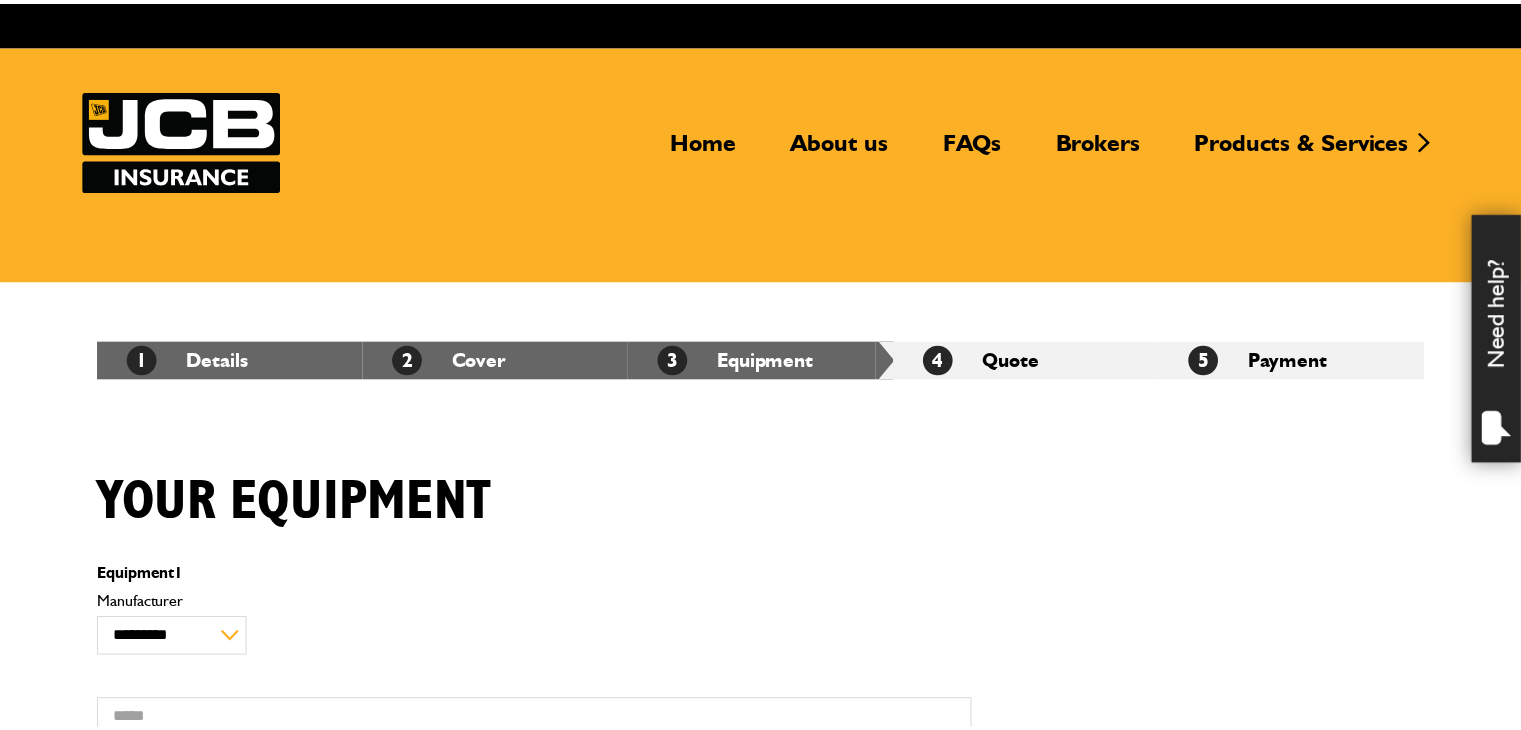 scroll, scrollTop: 0, scrollLeft: 0, axis: both 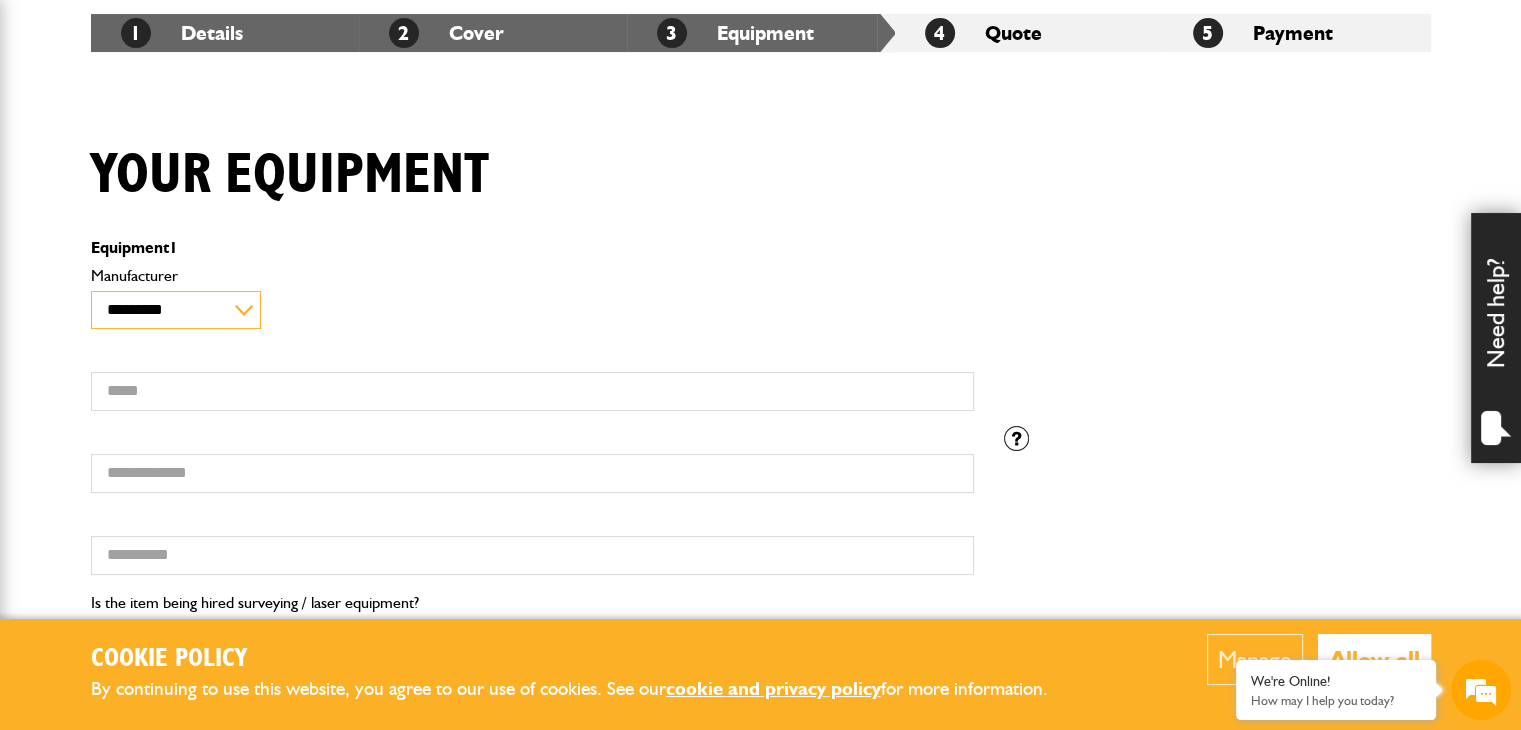 click on "**********" at bounding box center [176, 310] 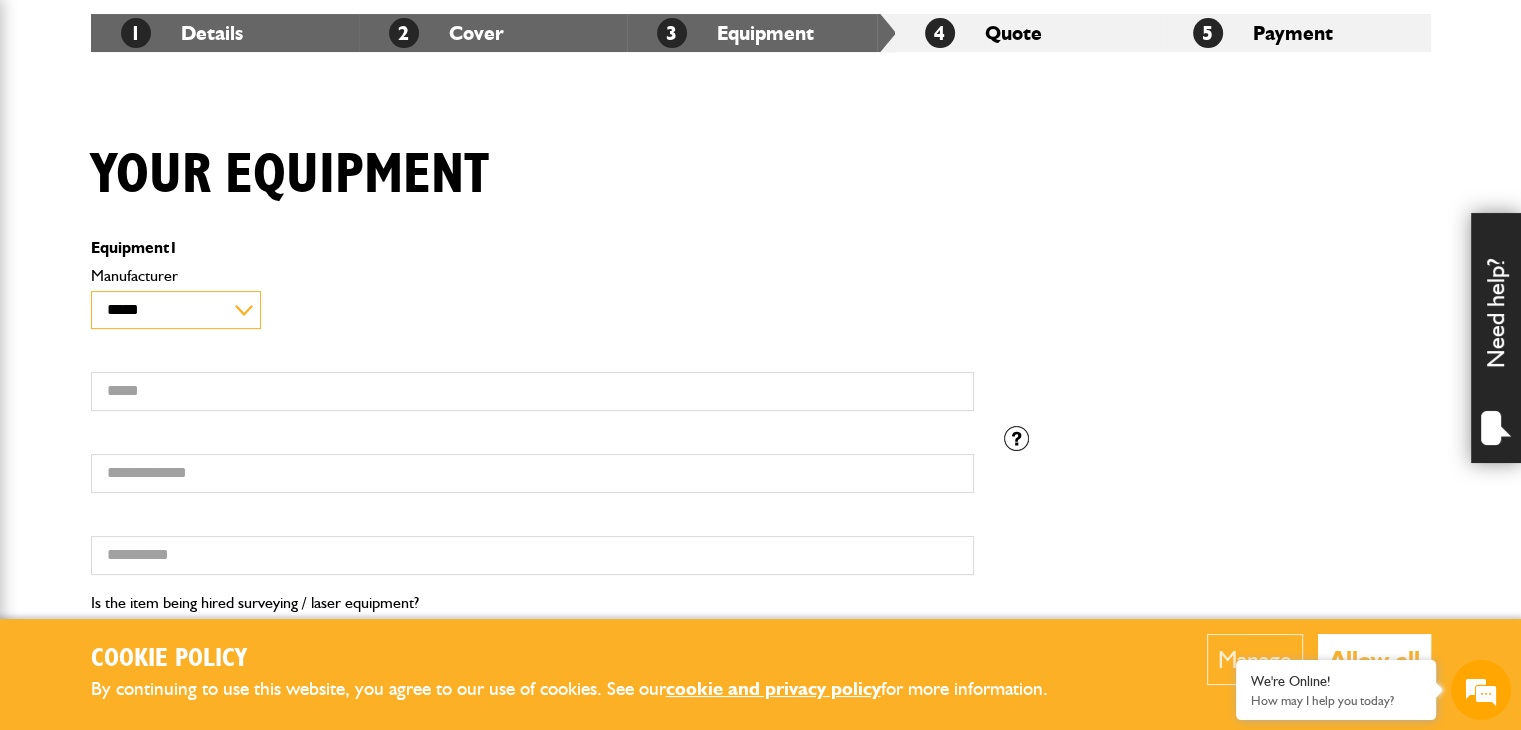 click on "**********" at bounding box center [176, 310] 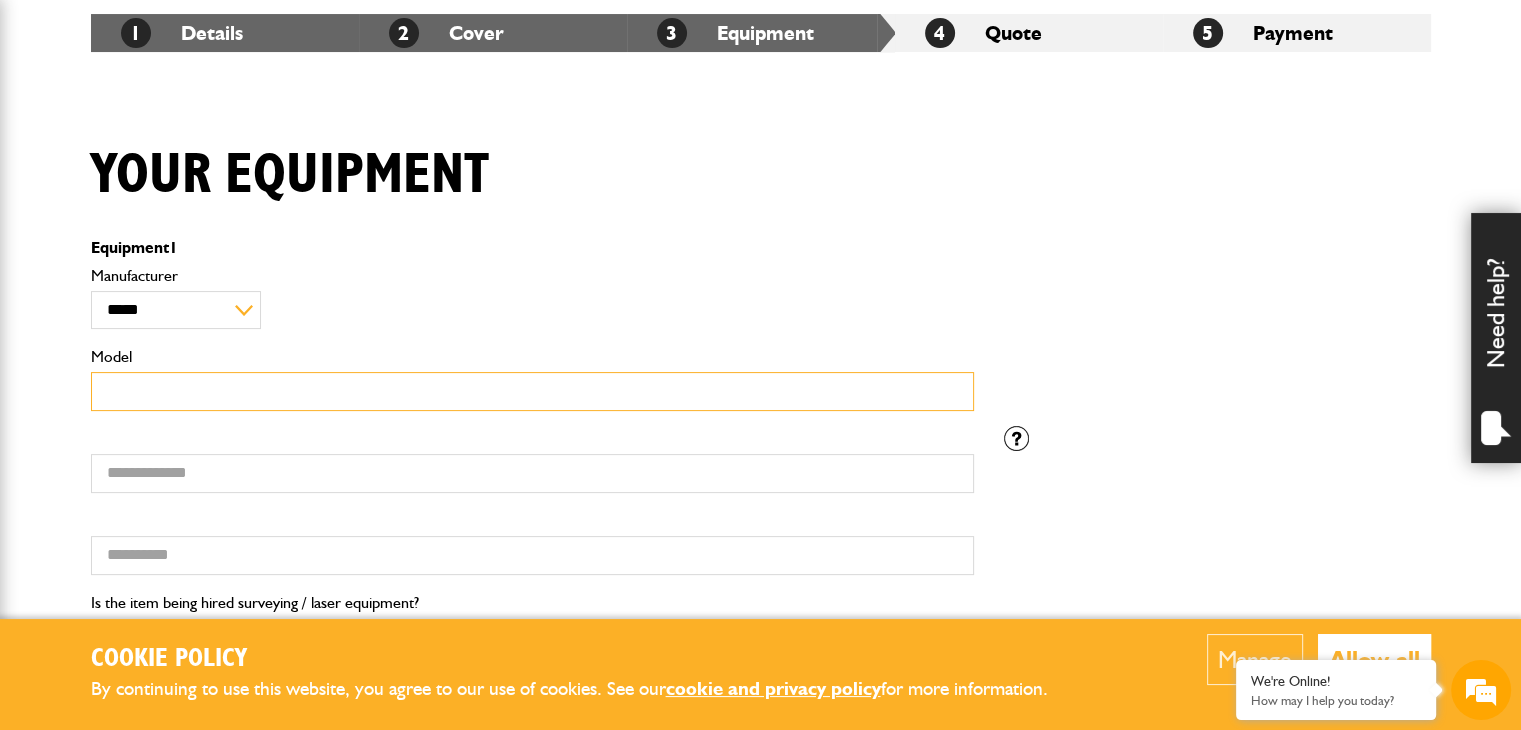 click on "Model" at bounding box center [532, 391] 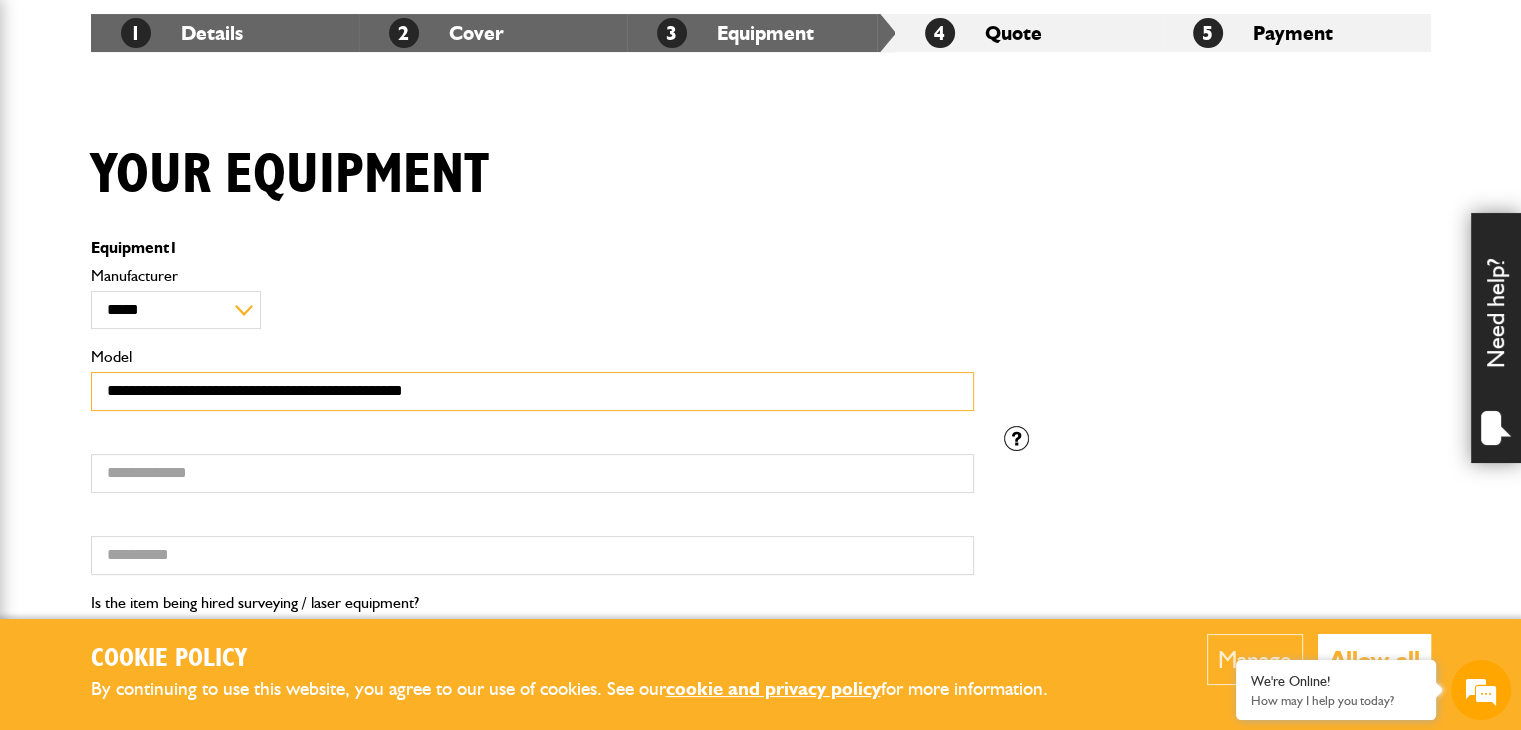 type on "**********" 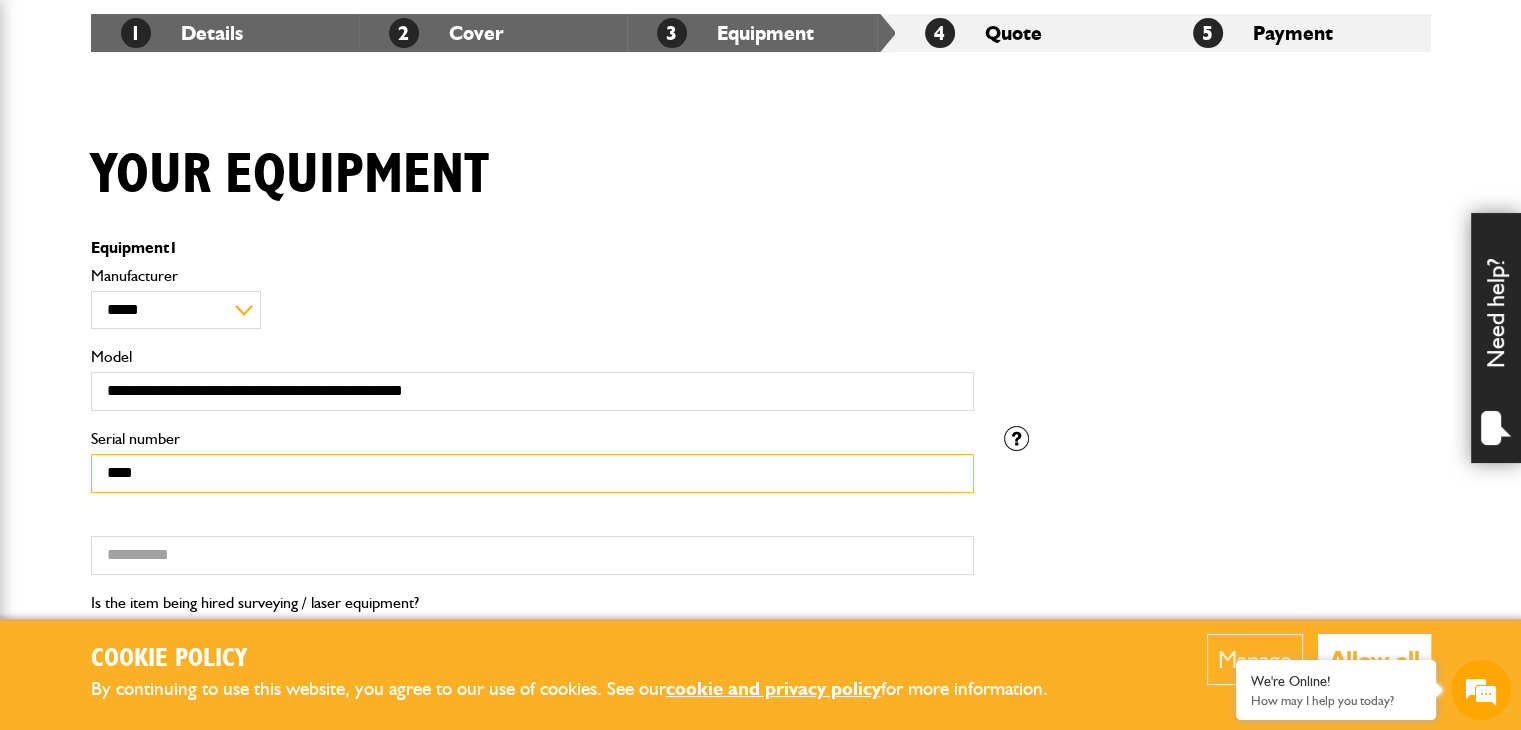 type on "****" 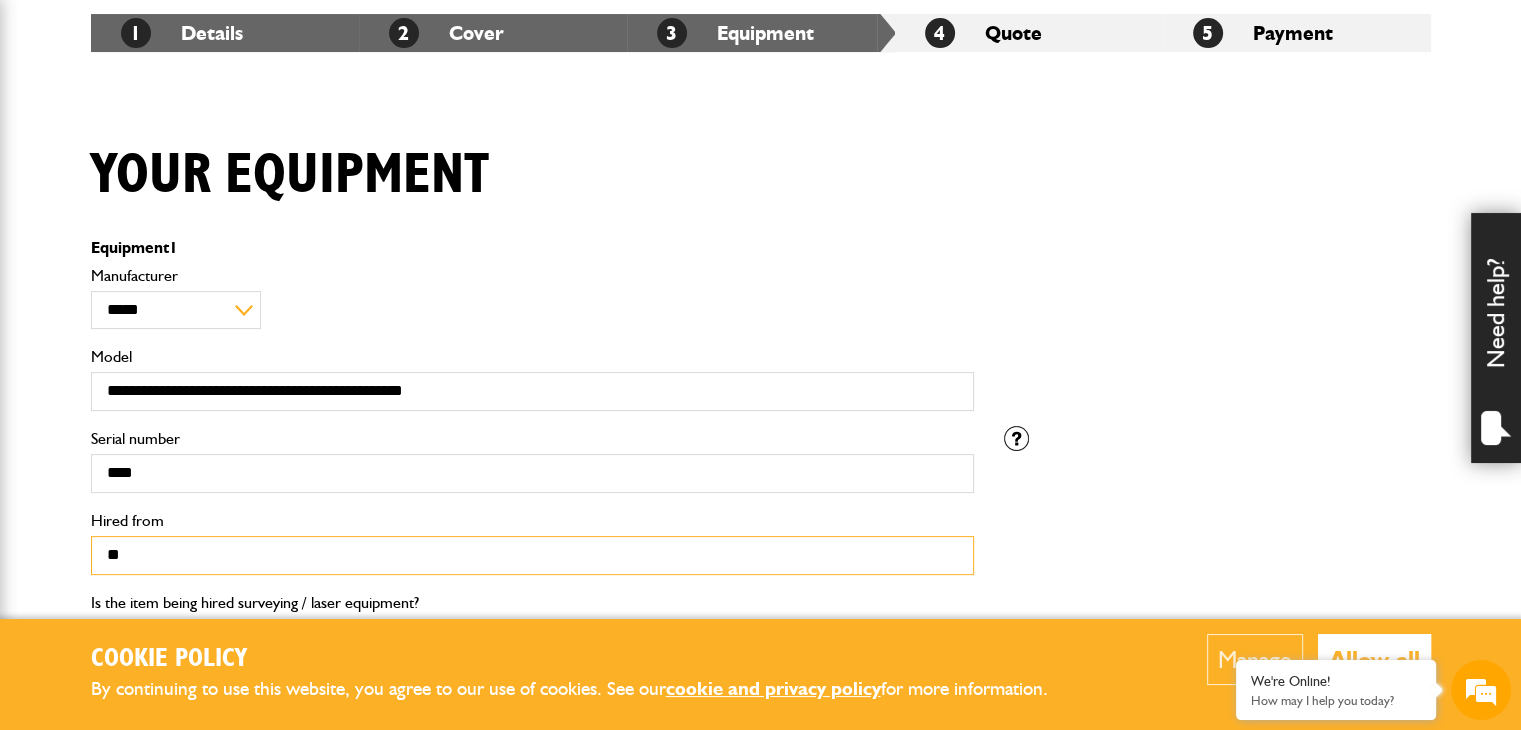 type on "*" 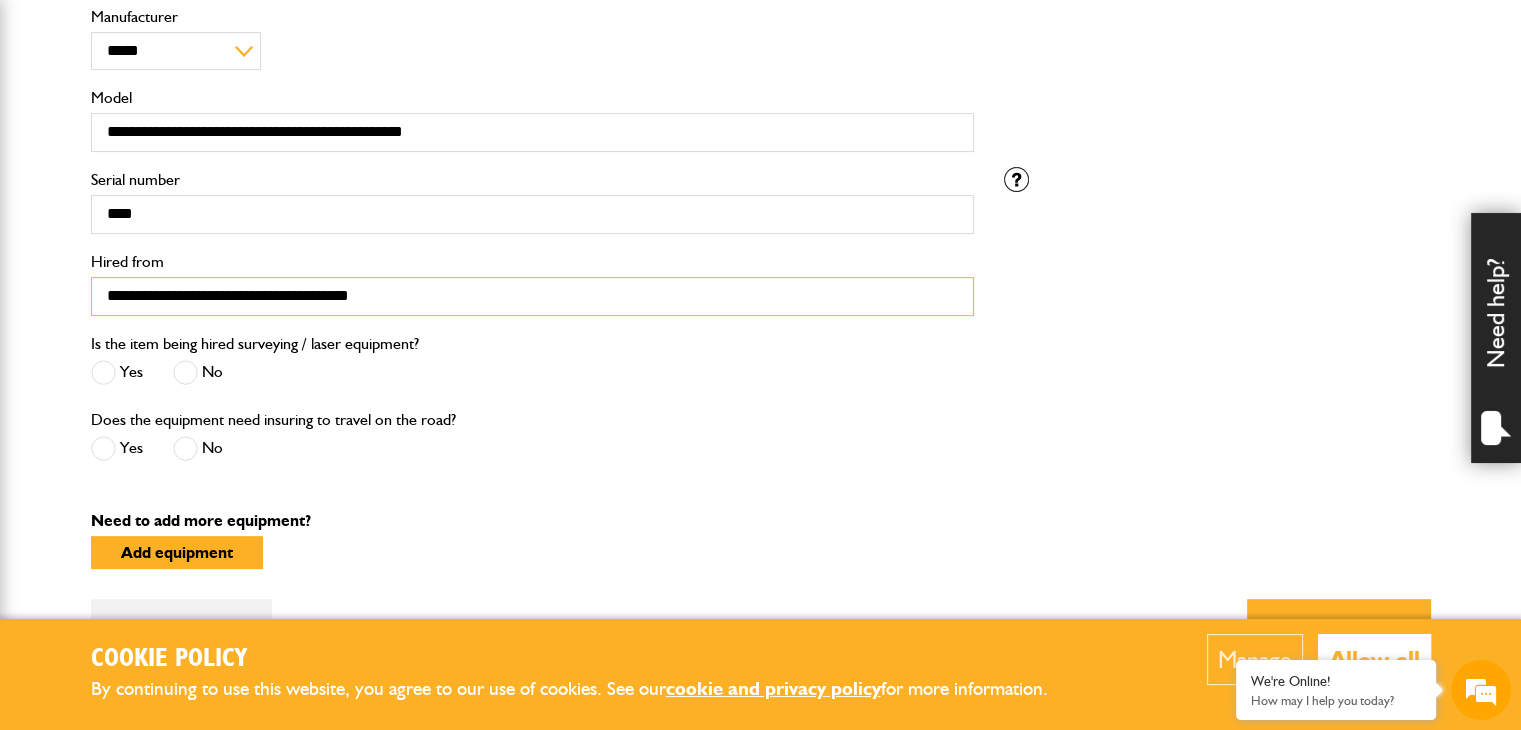 scroll, scrollTop: 655, scrollLeft: 0, axis: vertical 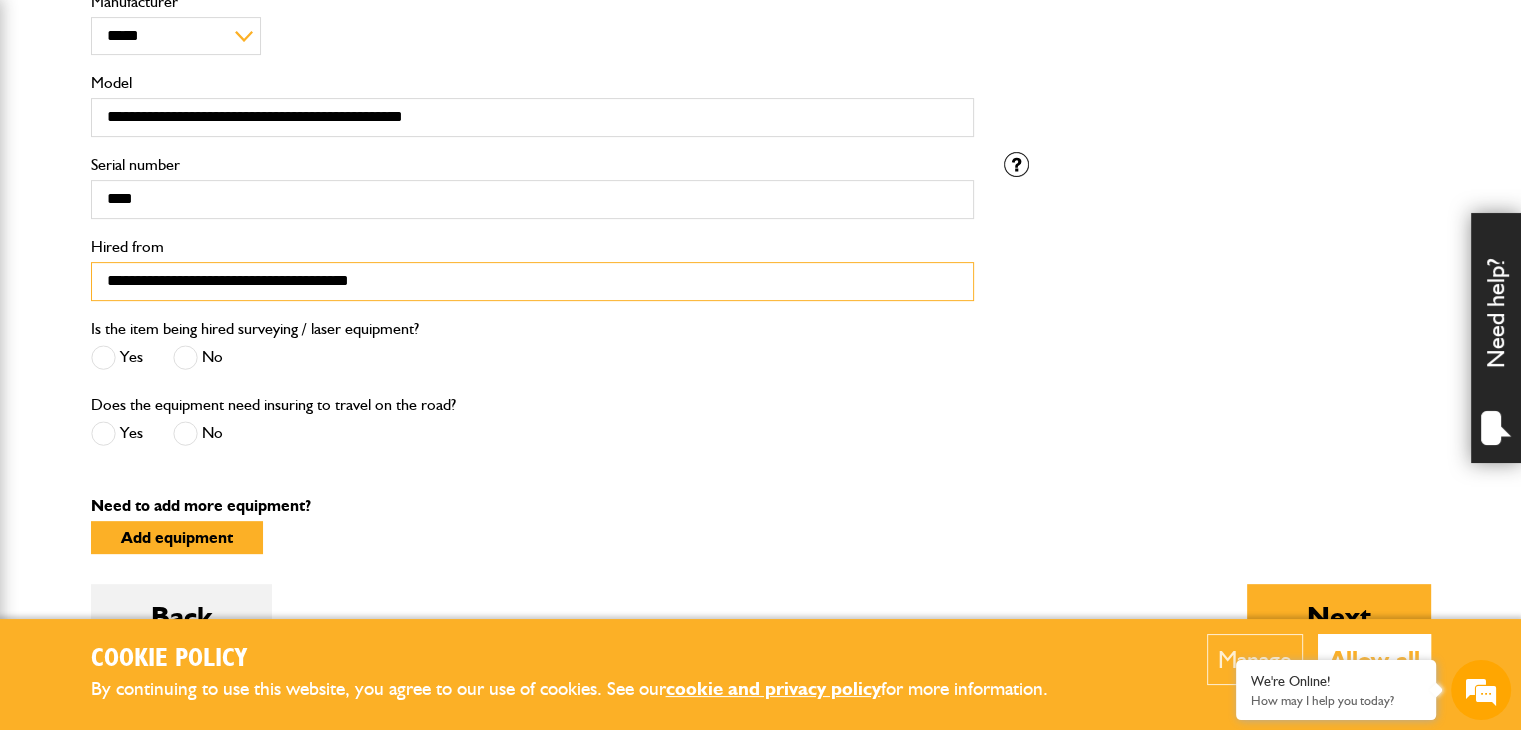 type on "**********" 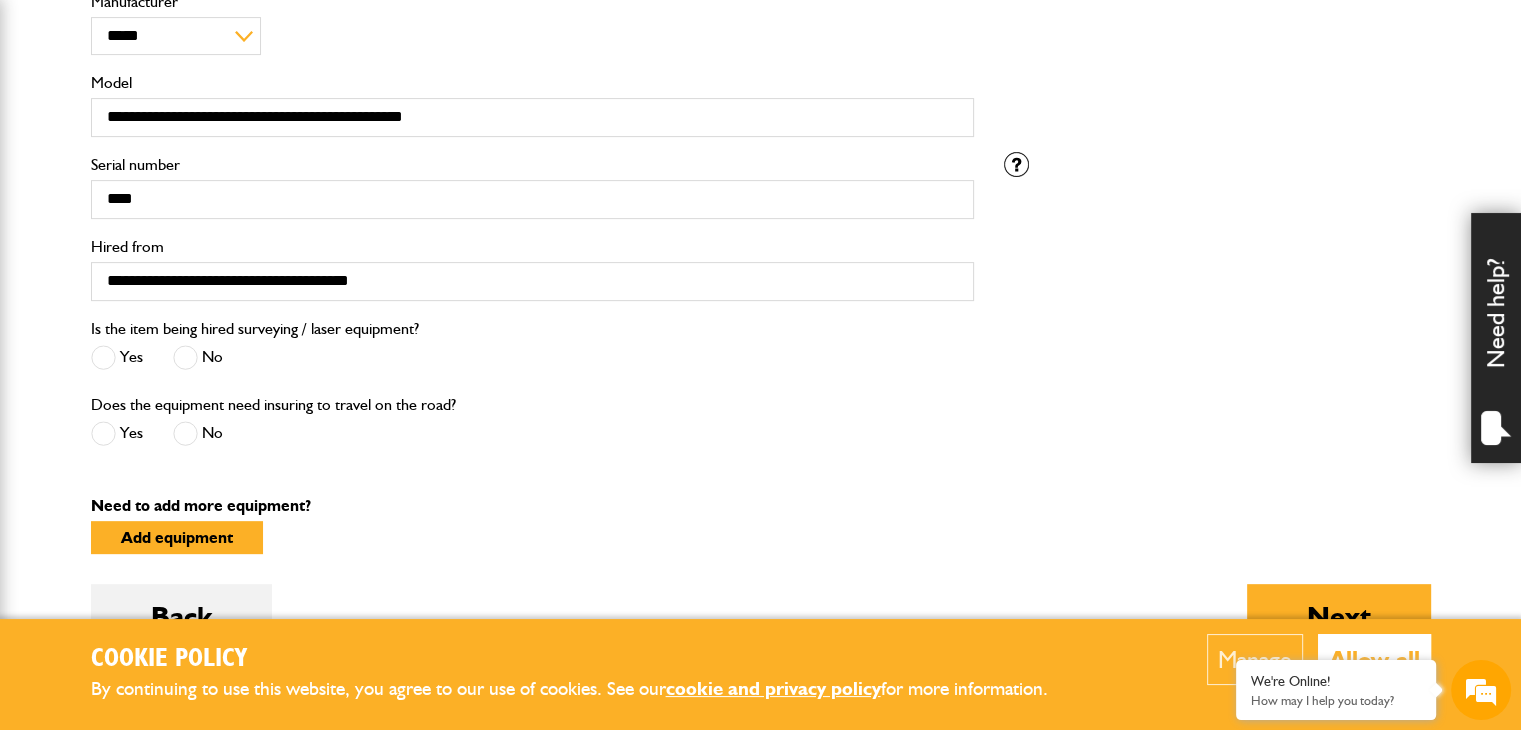 click at bounding box center (185, 357) 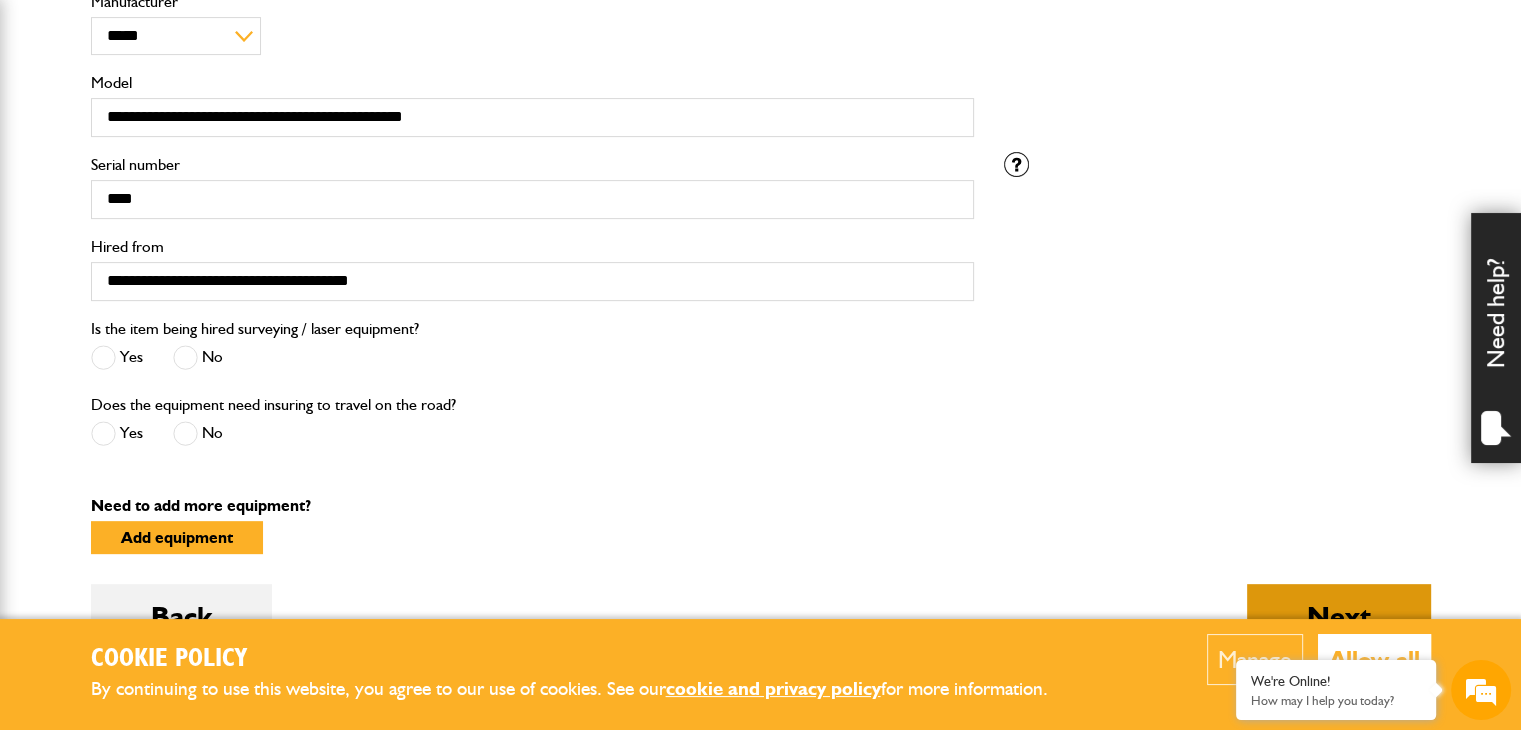 click on "Next" at bounding box center (1339, 616) 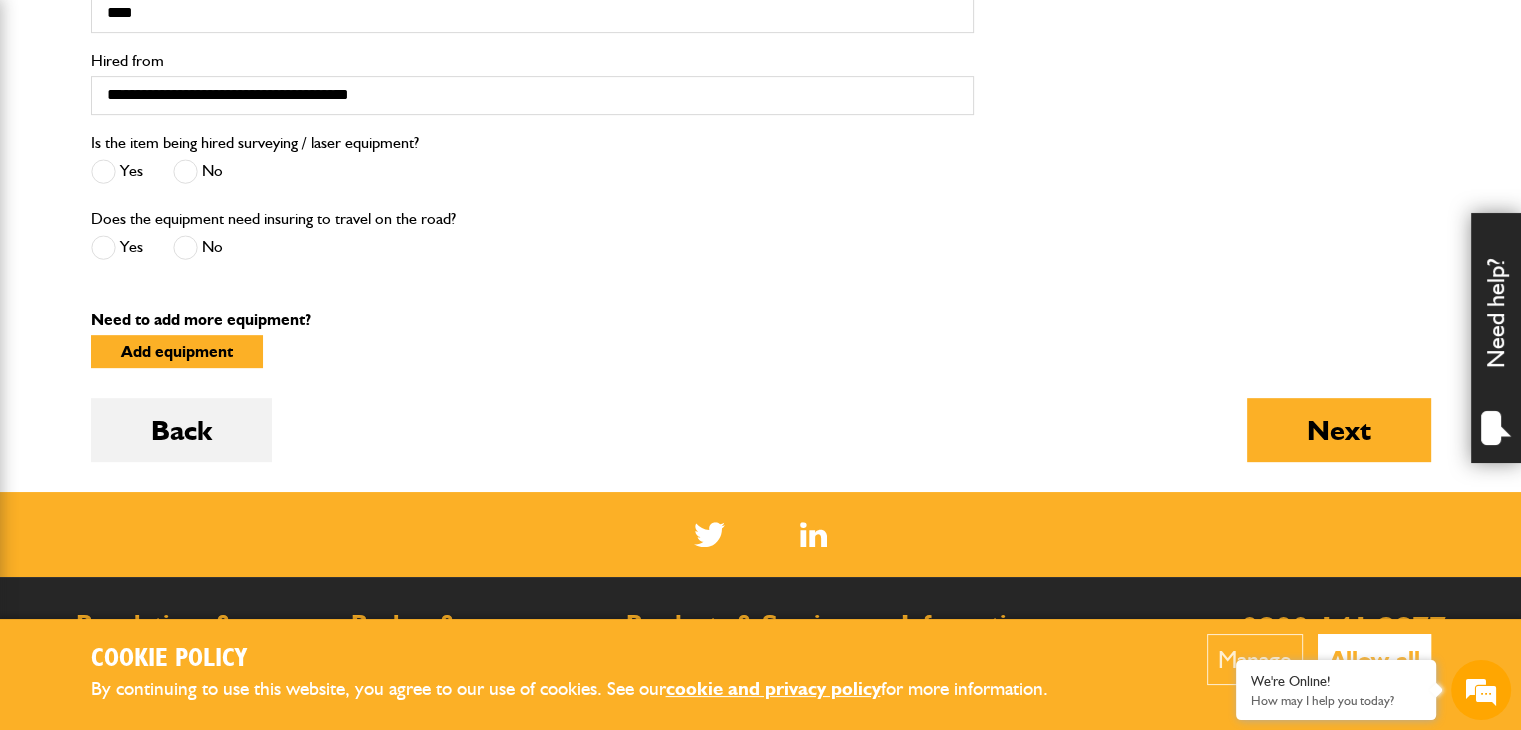 scroll, scrollTop: 839, scrollLeft: 0, axis: vertical 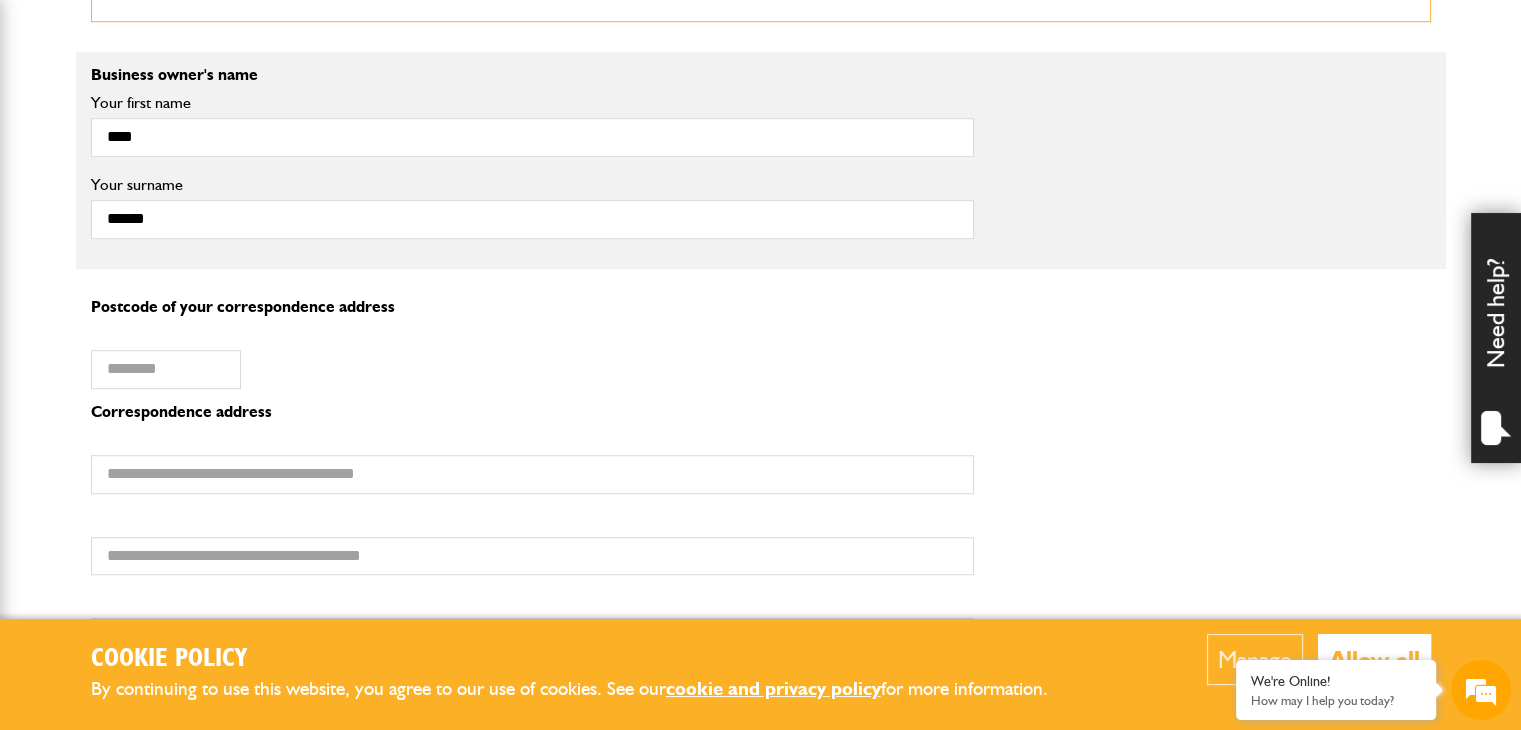 click on "Cookie Policy By continuing to use this website, you agree to our use of cookies. See our  cookie and privacy policy  for more information. Manage Allow all Cookie Options You can control which cookies we use with the form below. Please see our  cookie policy  for more information. Allow all Essential These cookies are needed for essential functions. They can't be switched off and they don't store any of your information. Analytics These cookies gather anonymous usage information and they don't store any of your information. Switching off these cookies will mean we can't gather information to improve your experience of using our site. Functional These cookies enable basic functionality. Switching off these cookies will mean that areas of our website can't work properly. Advertising These cookies help us to learn what you're interested in so we can show you relevant adverts. Switching off these cookies will mean we can't show you any personalised adverts. Personalisation Save preferences" at bounding box center [760, 551] 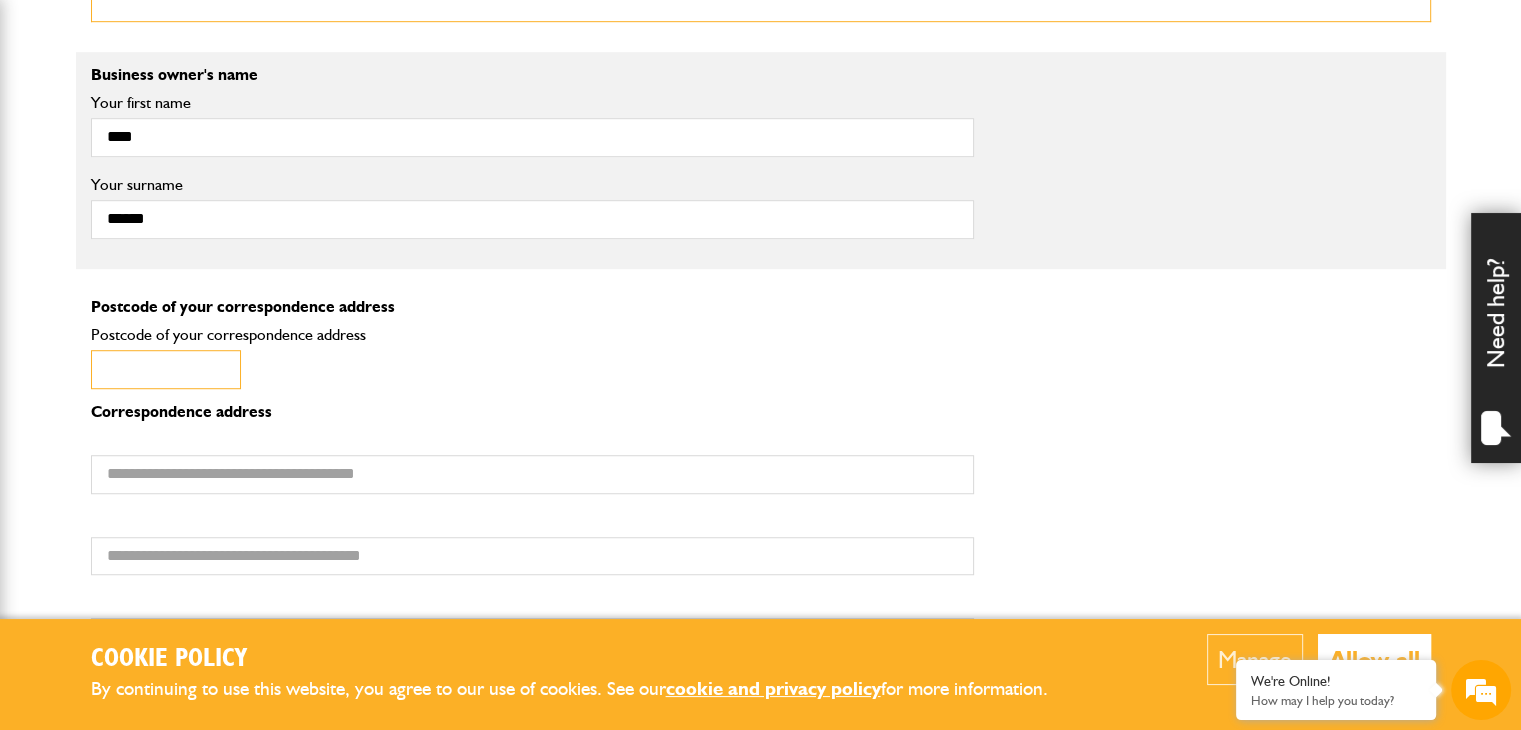 click on "Postcode of your correspondence address" at bounding box center (166, 369) 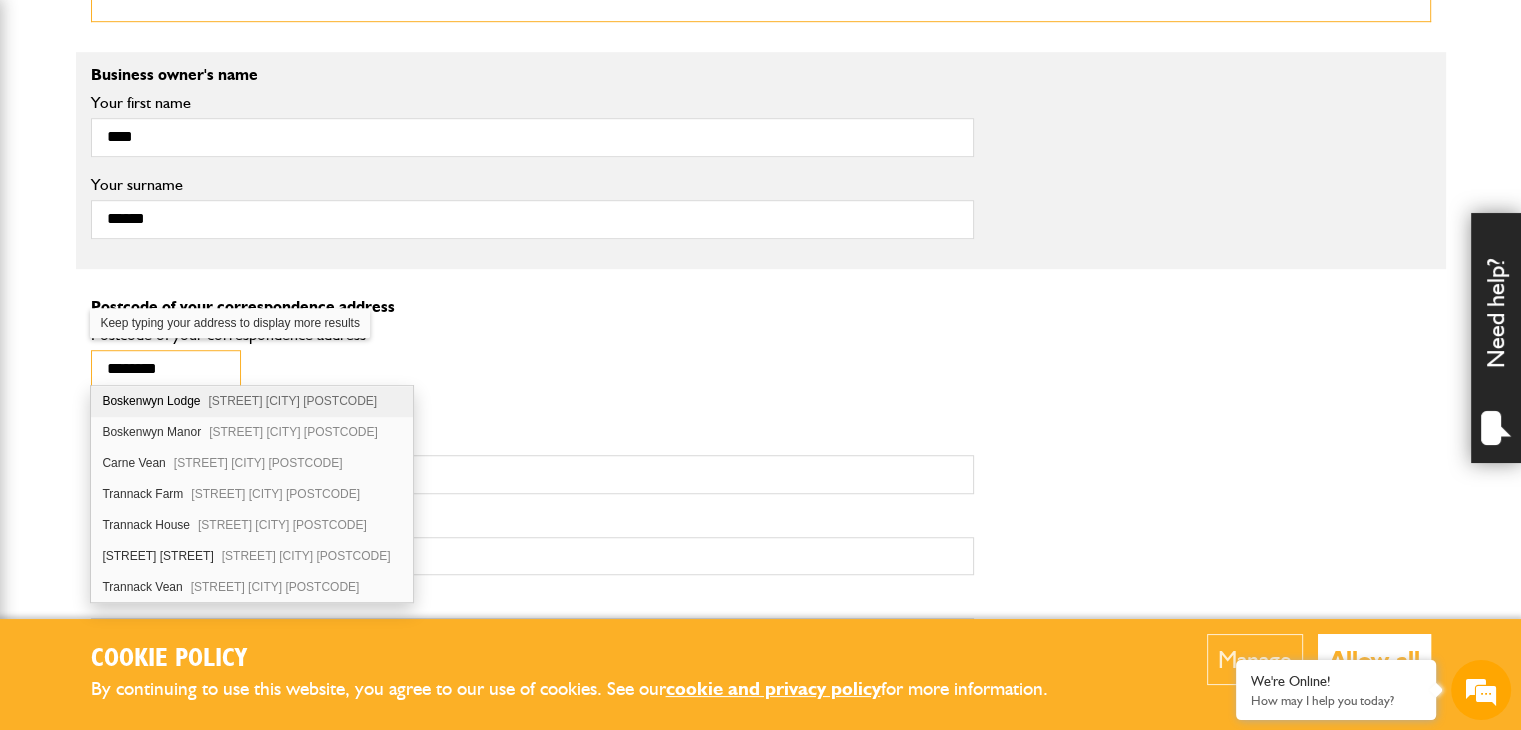 type on "********" 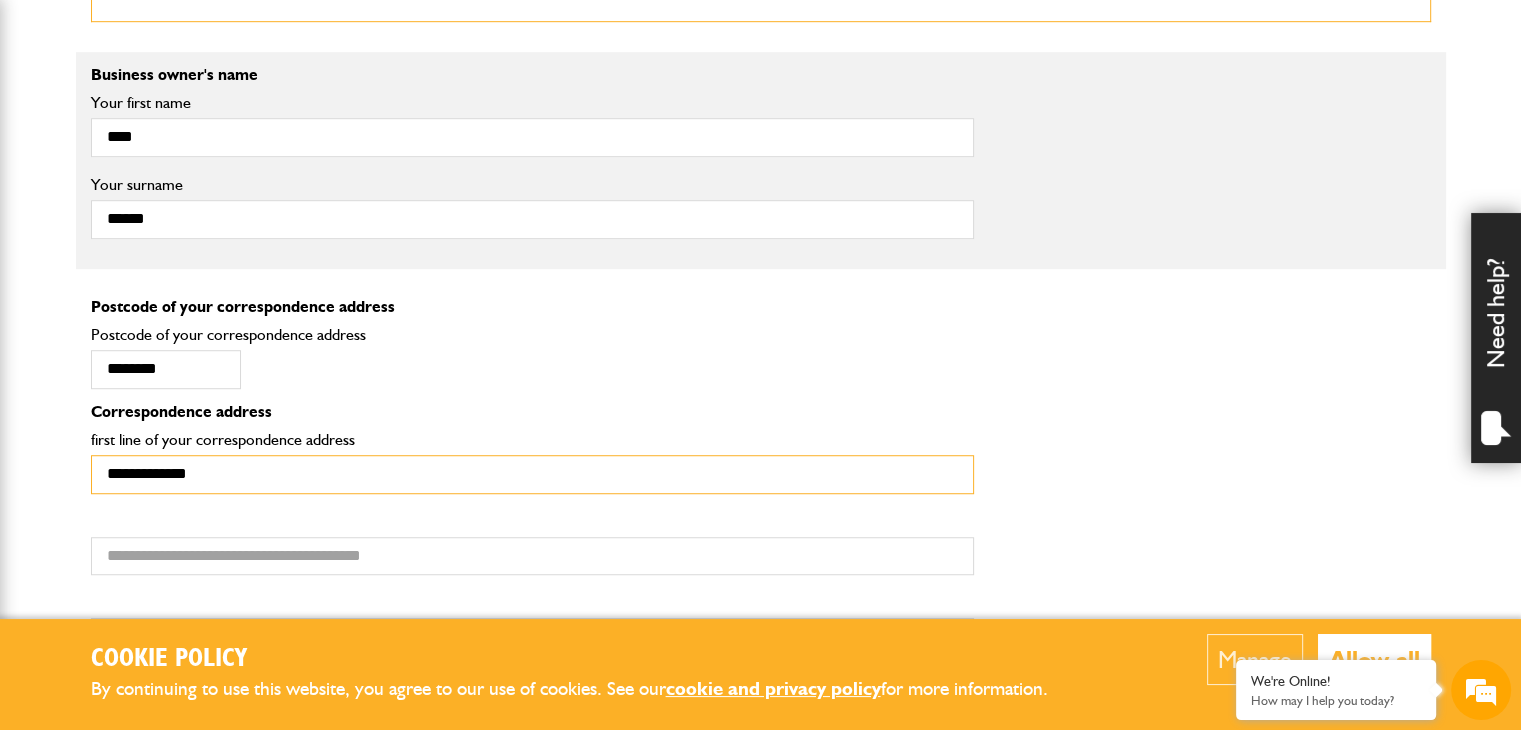 type on "**********" 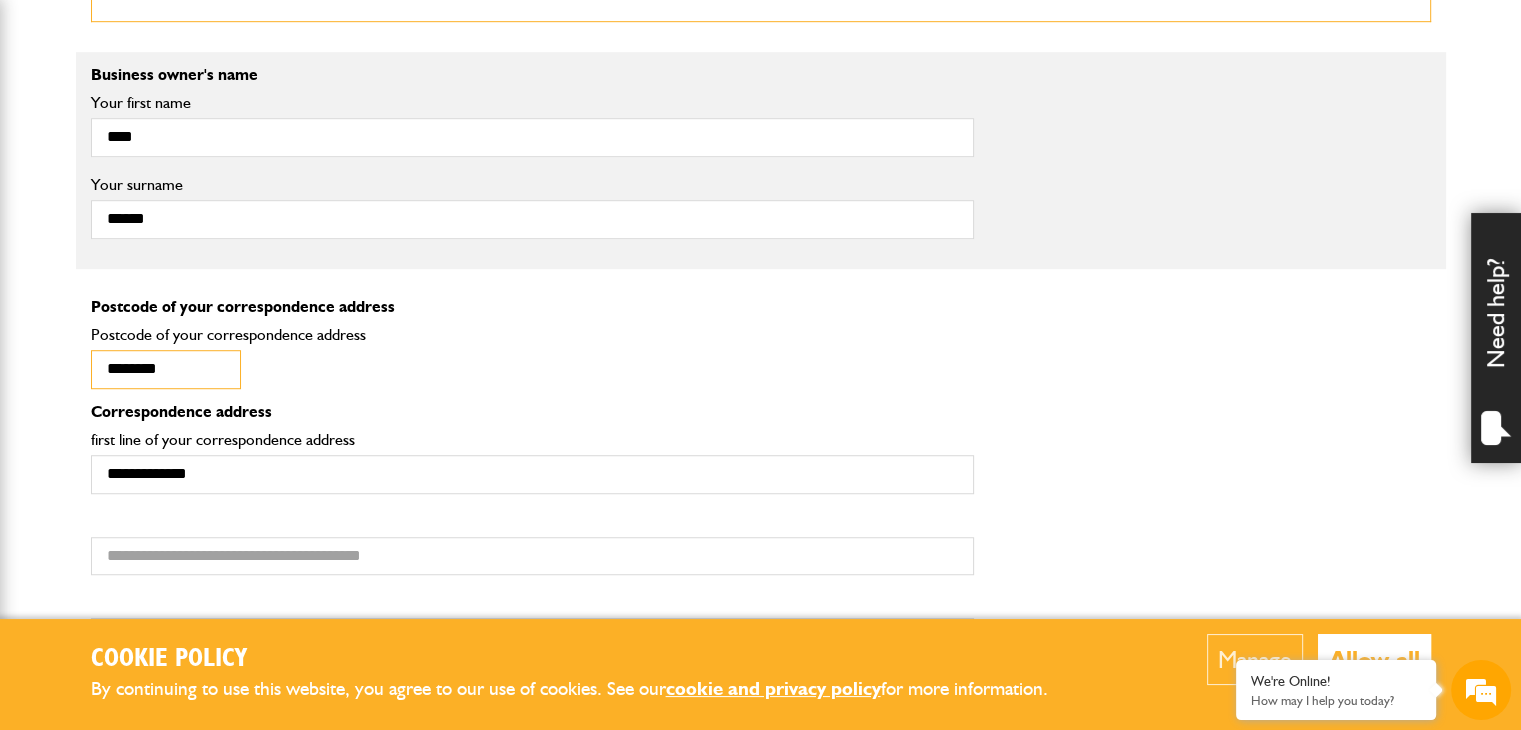 click on "********" at bounding box center [166, 369] 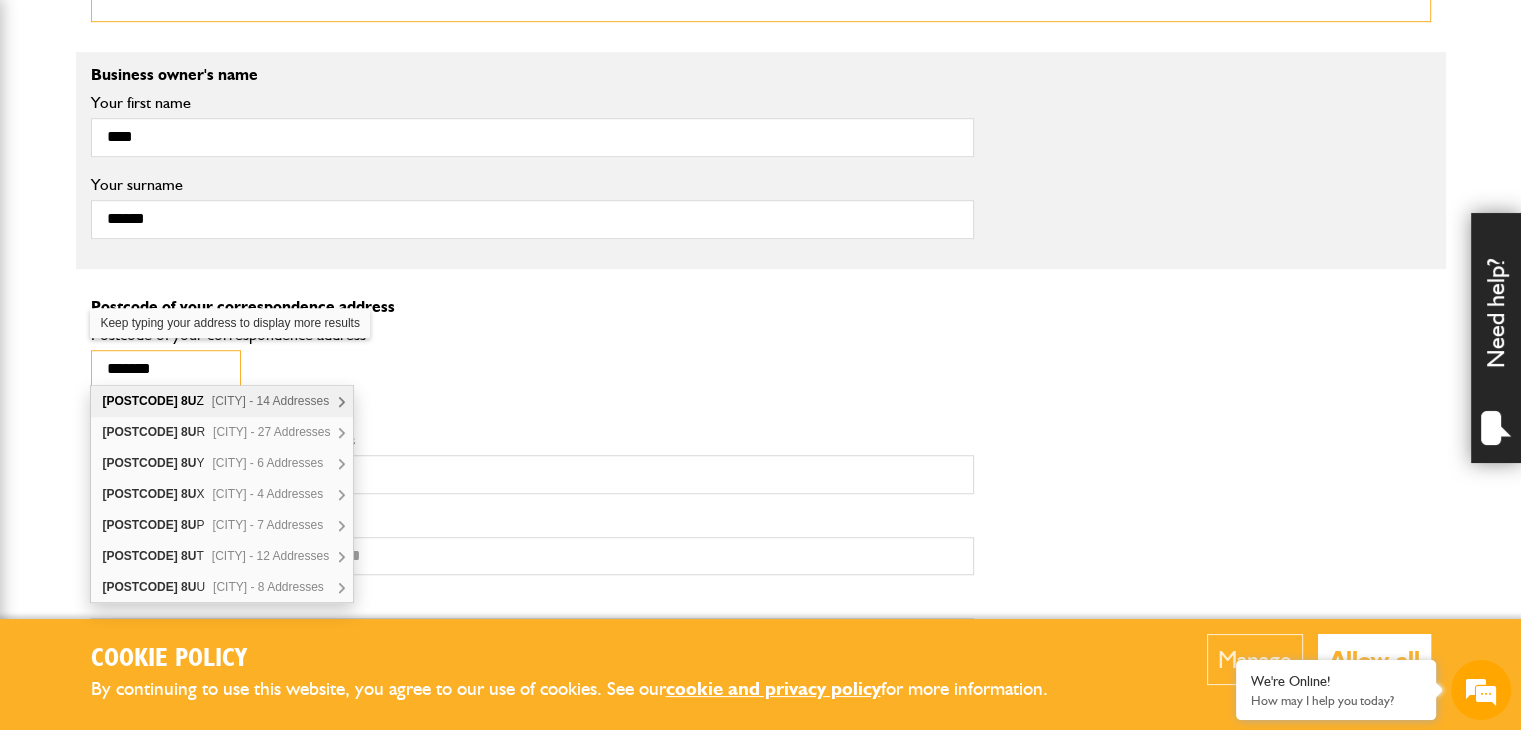 type on "********" 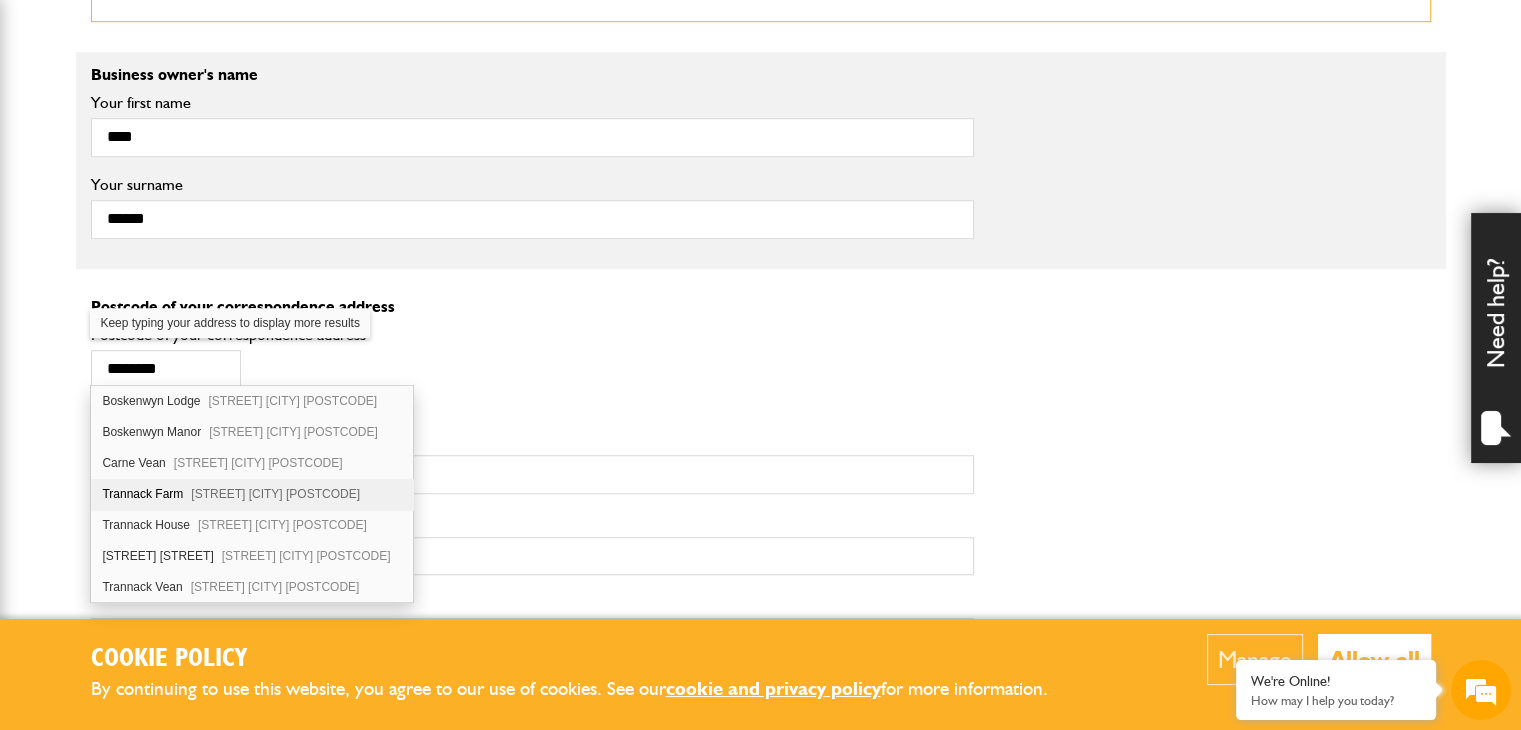 click on "Trannack Farm Heamoor Penzance TR20 8UP" at bounding box center (252, 494) 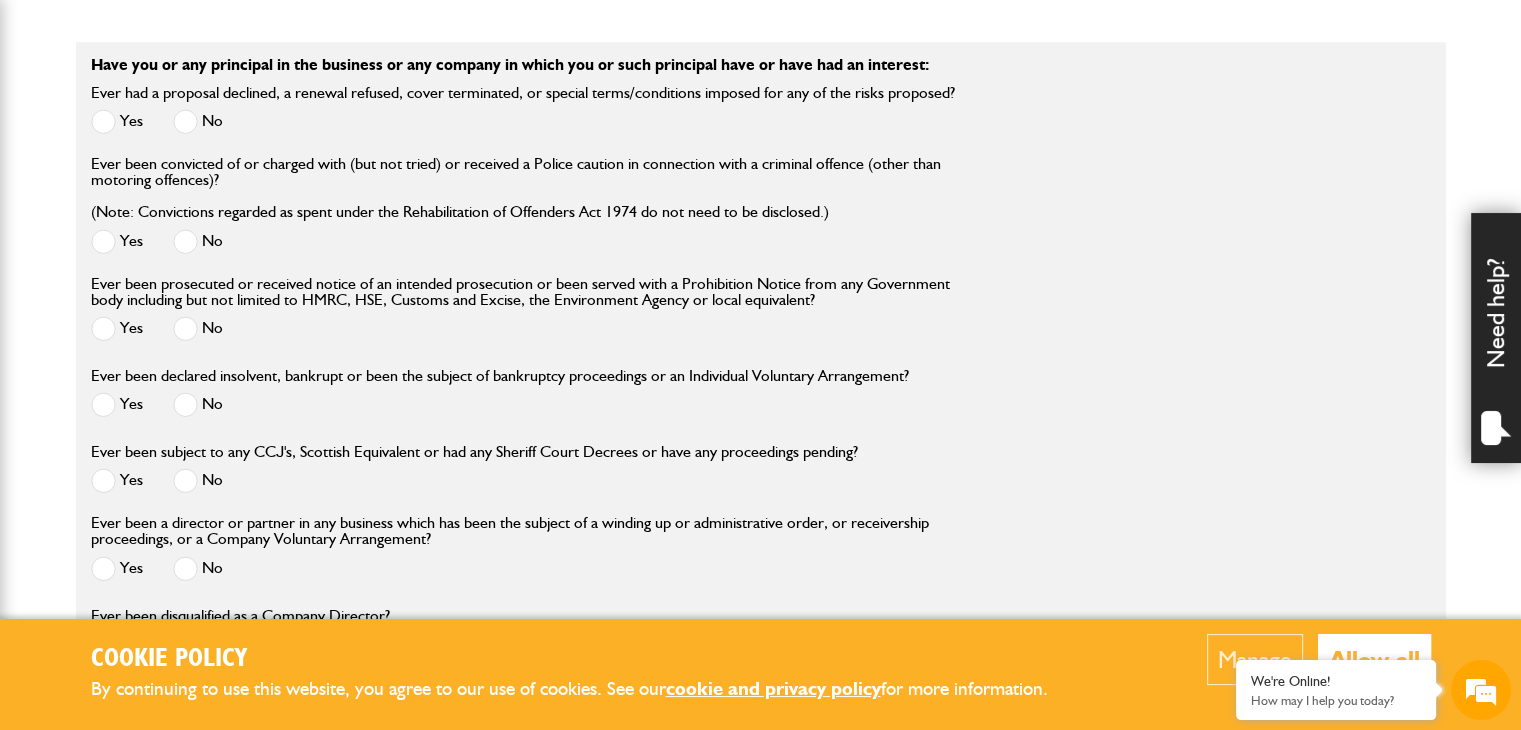 scroll, scrollTop: 2132, scrollLeft: 0, axis: vertical 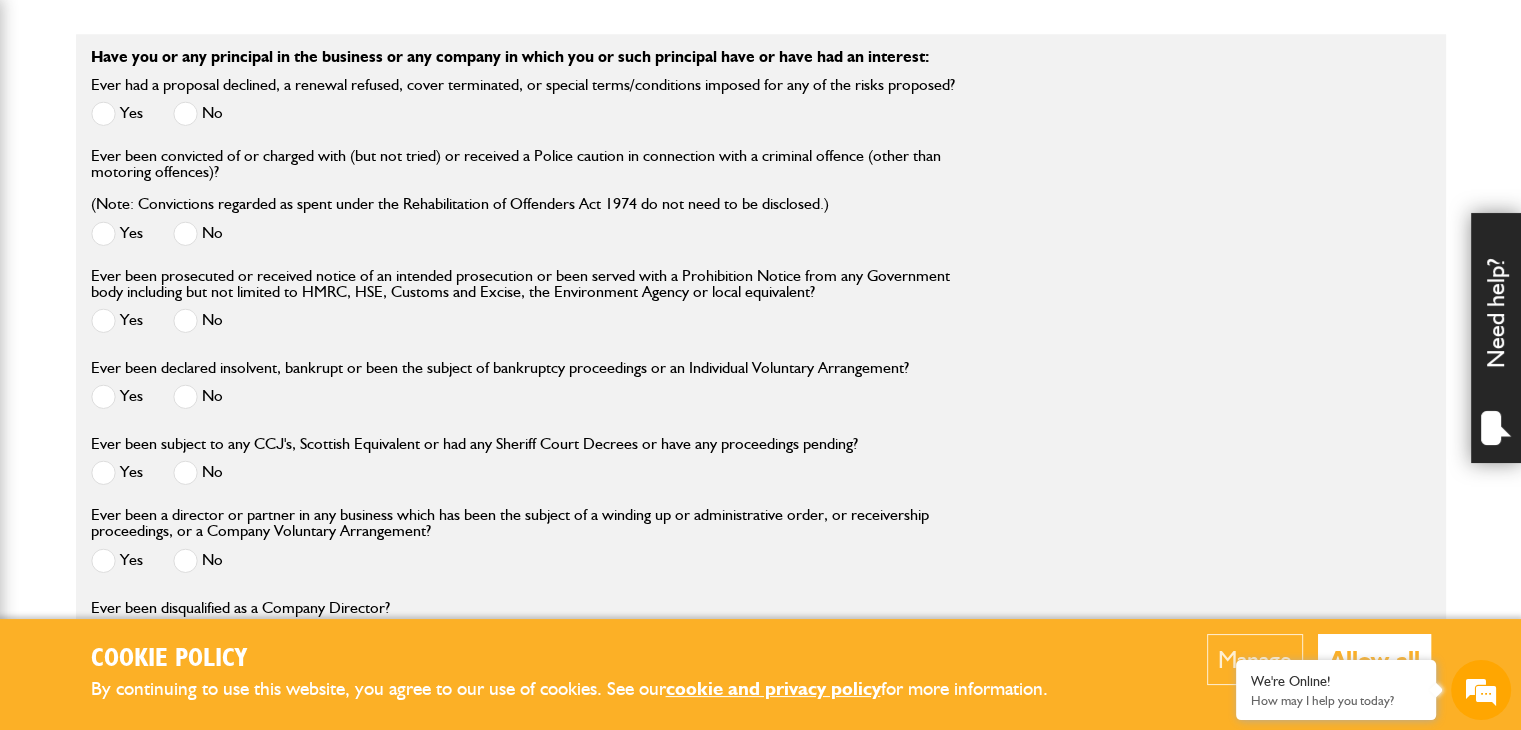 click at bounding box center [185, 113] 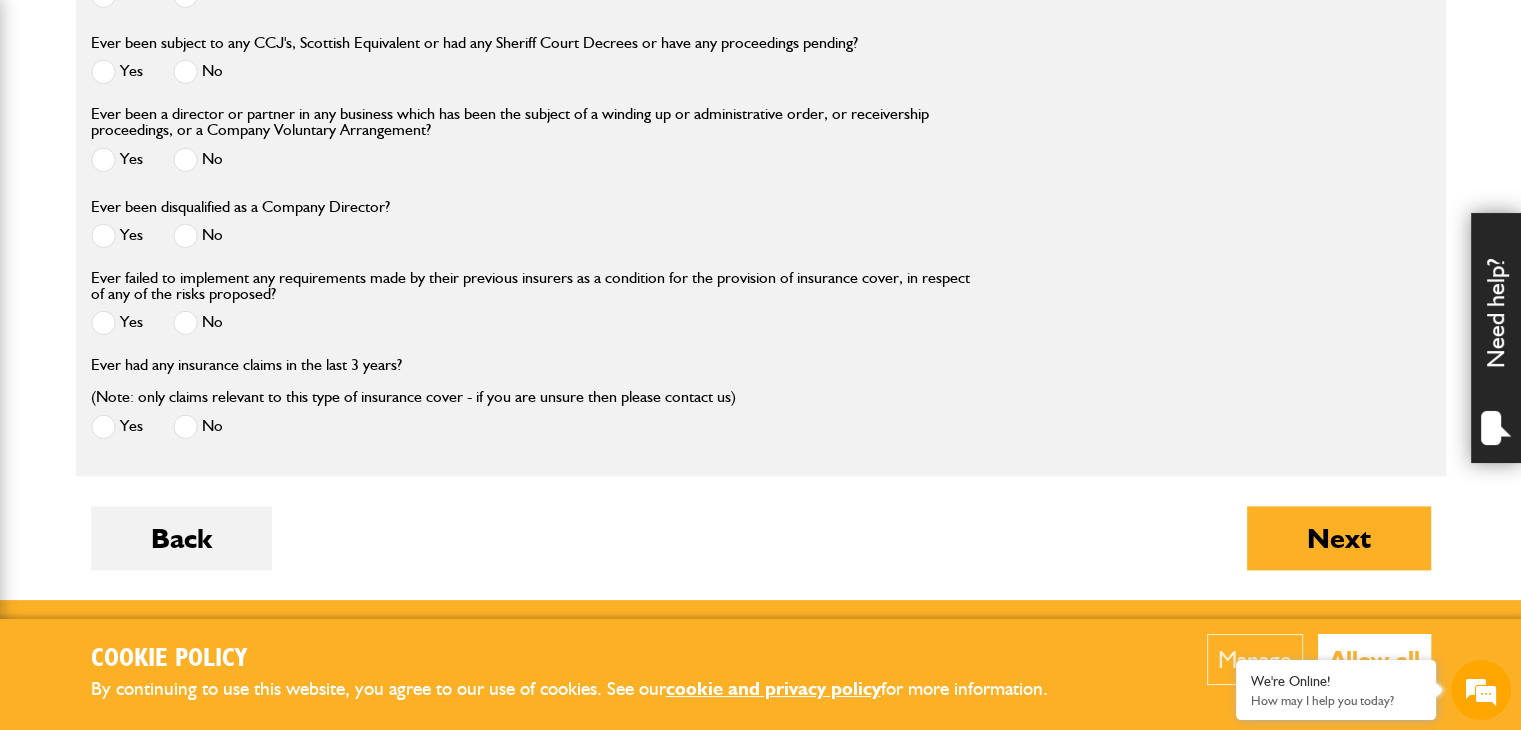 scroll, scrollTop: 2542, scrollLeft: 0, axis: vertical 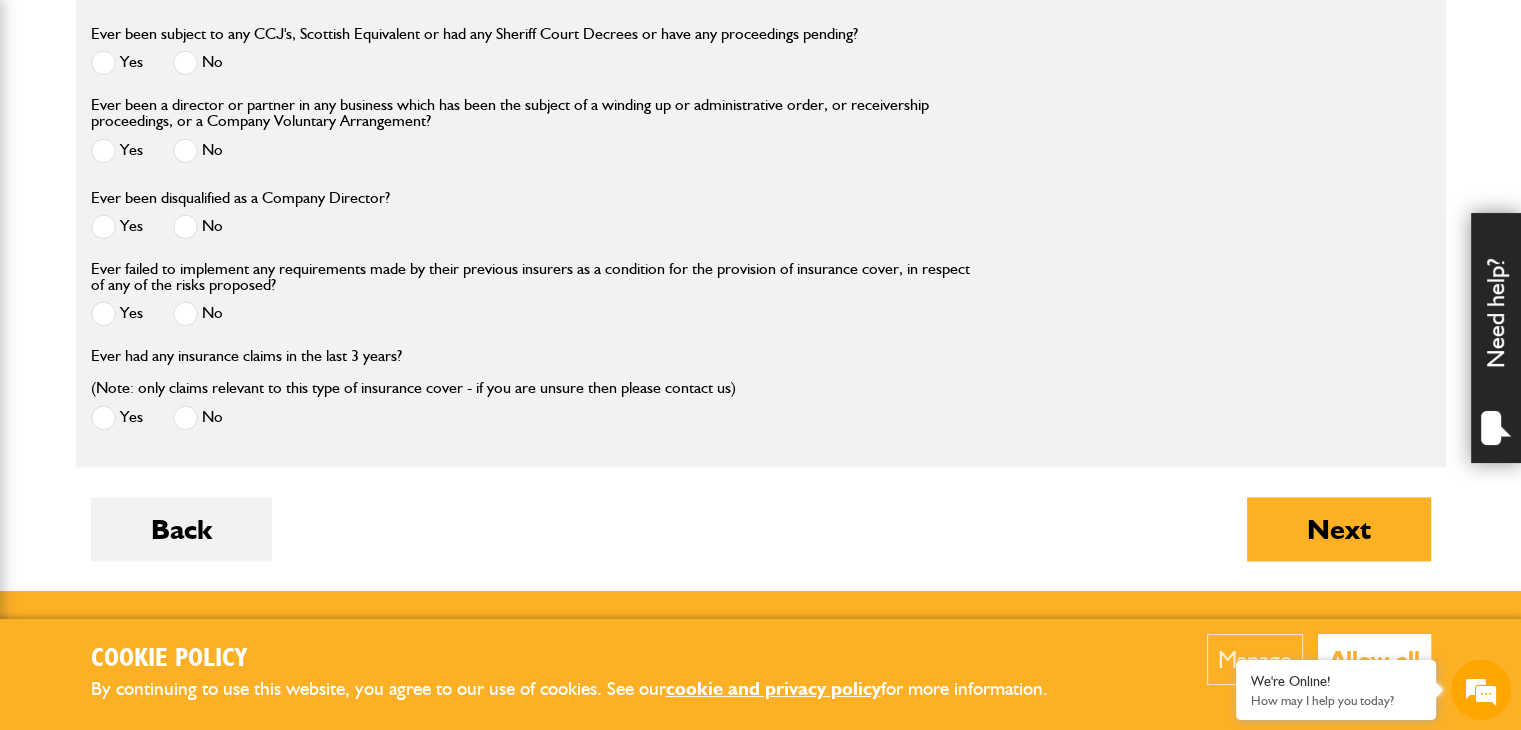 click at bounding box center (185, 226) 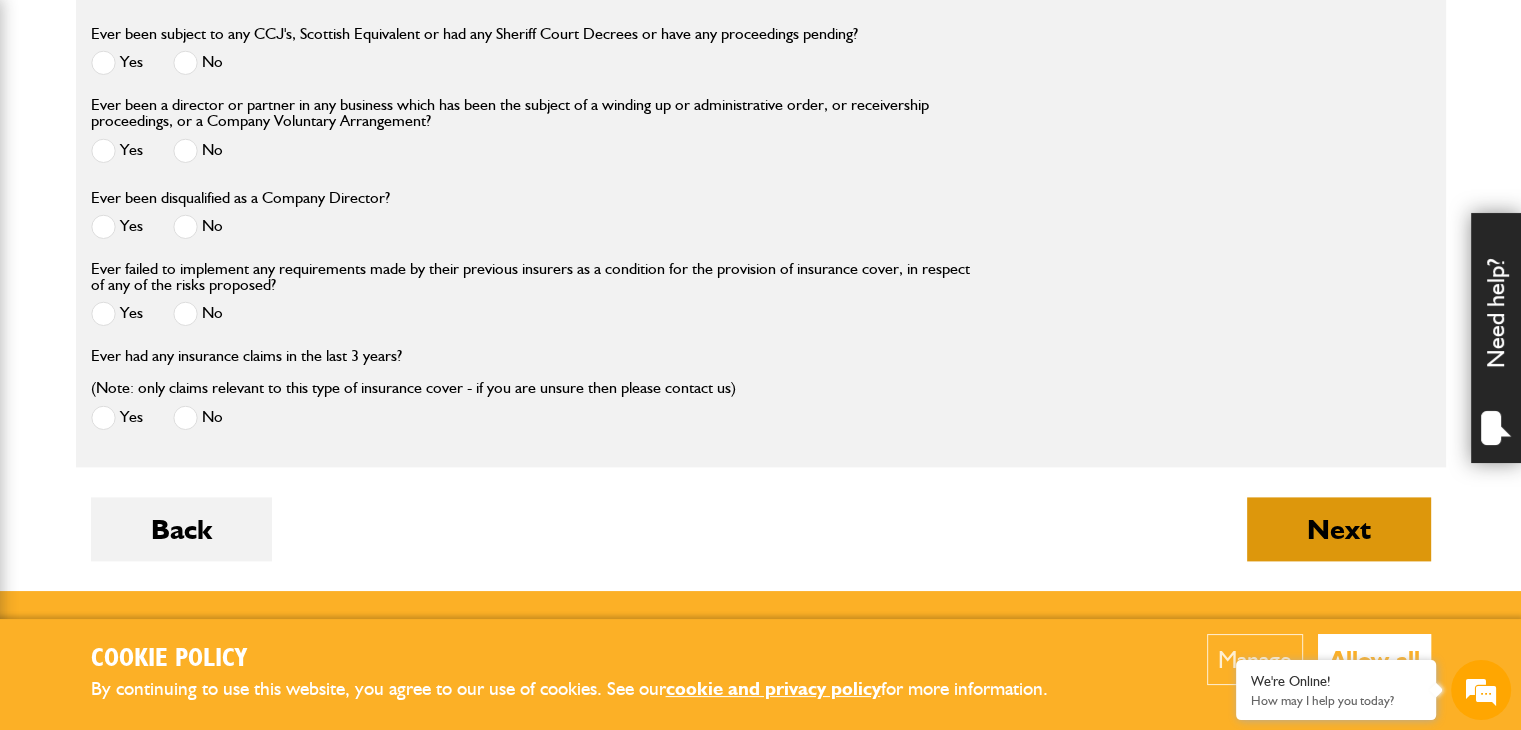 click on "Next" at bounding box center [1339, 529] 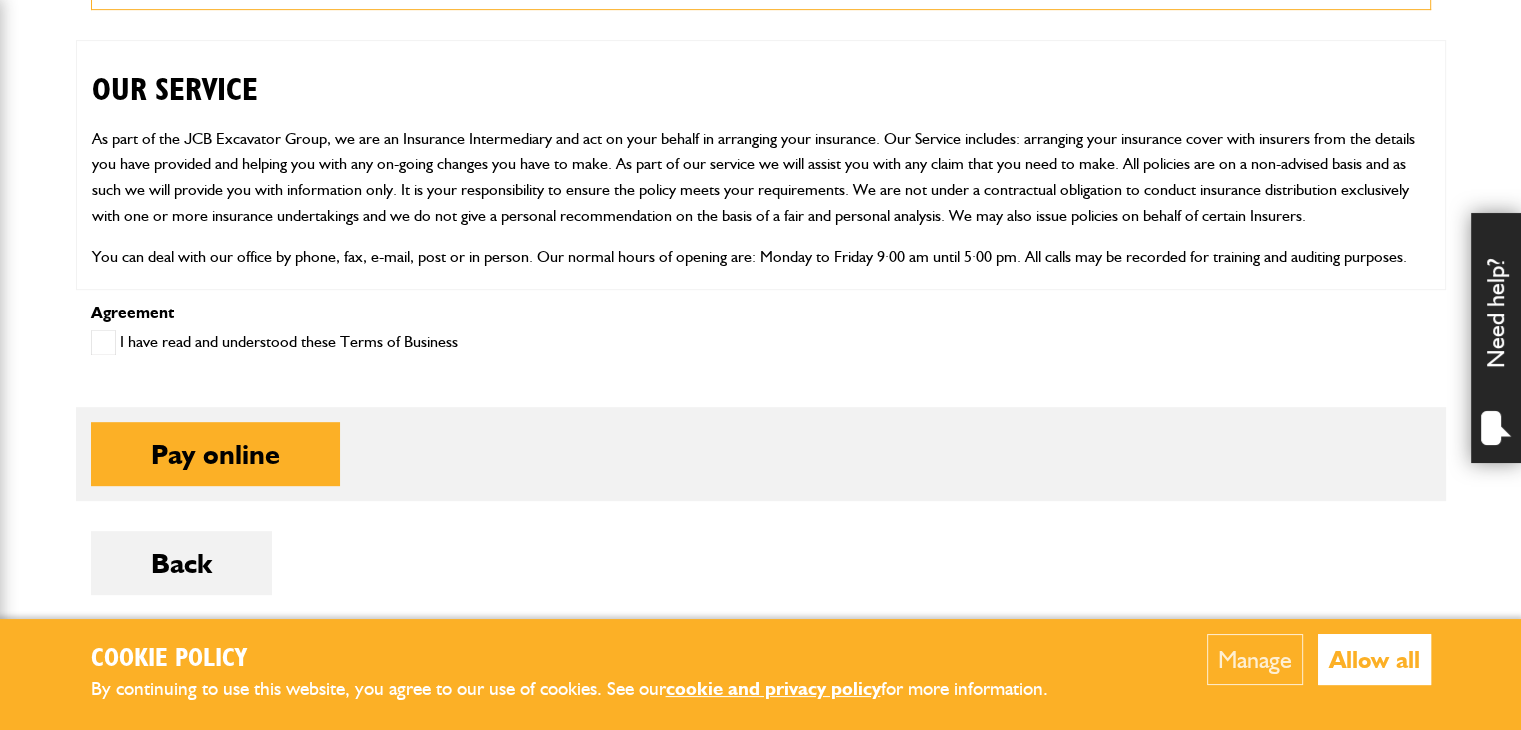 click on "Cookie Policy By continuing to use this website, you agree to our use of cookies. See our  cookie and privacy policy  for more information. Manage Allow all Cookie Options You can control which cookies we use with the form below. Please see our  cookie policy  for more information. Allow all Essential These cookies are needed for essential functions. They can't be switched off and they don't store any of your information. Analytics These cookies gather anonymous usage information and they don't store any of your information. Switching off these cookies will mean we can't gather information to improve your experience of using our site. Functional These cookies enable basic functionality. Switching off these cookies will mean that areas of our website can't work properly. Advertising These cookies help us to learn what you're interested in so we can show you relevant adverts. Switching off these cookies will mean we can't show you any personalised adverts. Personalisation Save preferences" at bounding box center [760, 130] 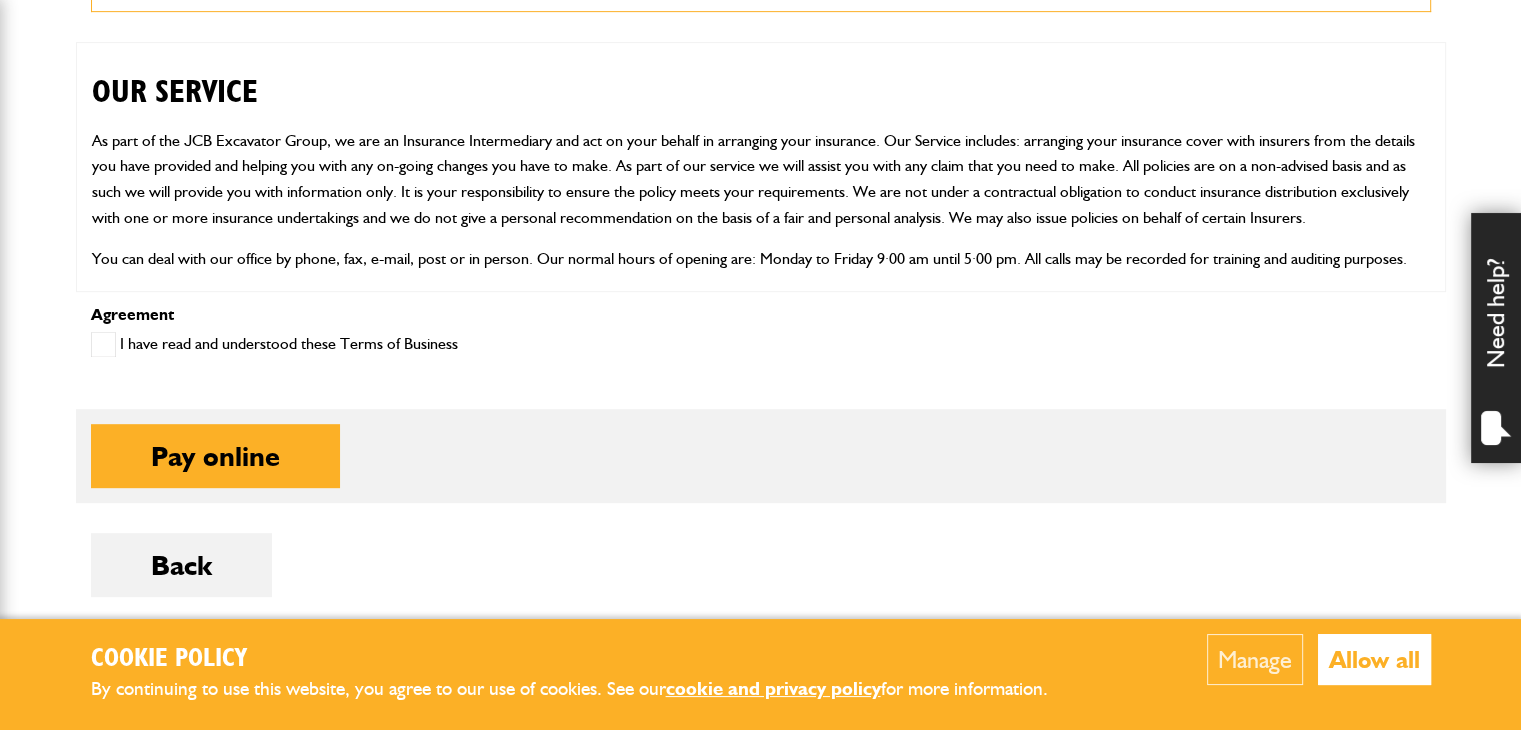 click at bounding box center (103, 344) 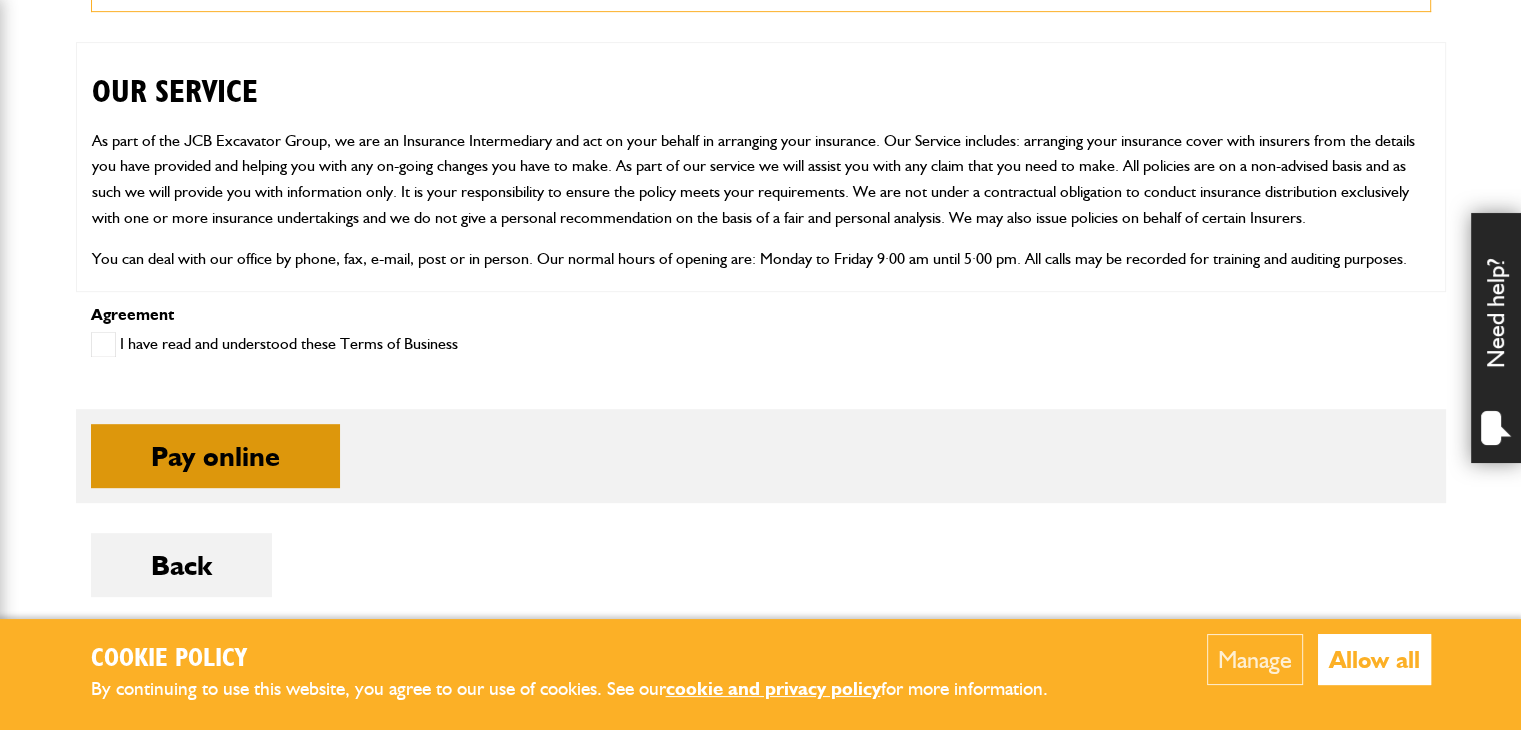 click on "Pay online" at bounding box center (215, 456) 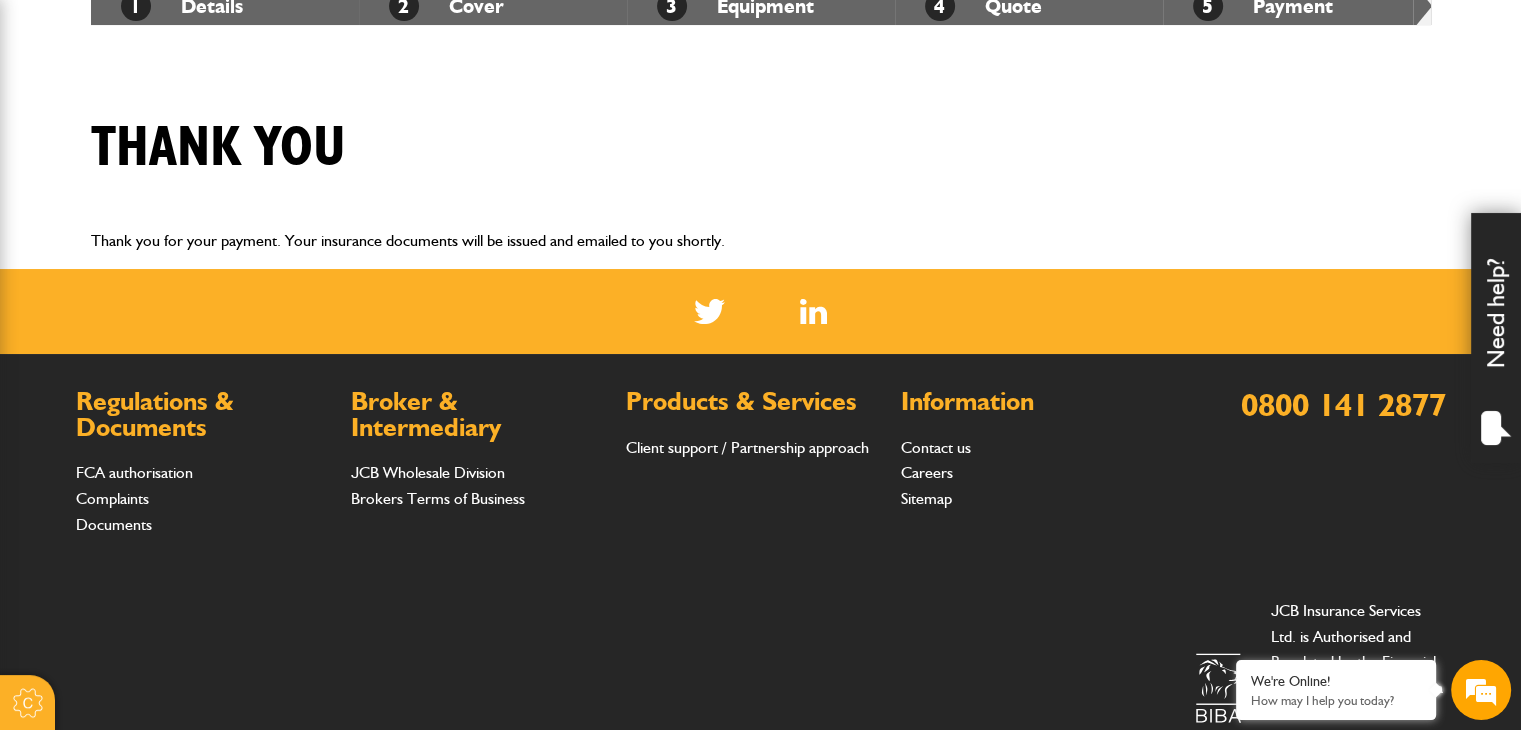 scroll, scrollTop: 400, scrollLeft: 0, axis: vertical 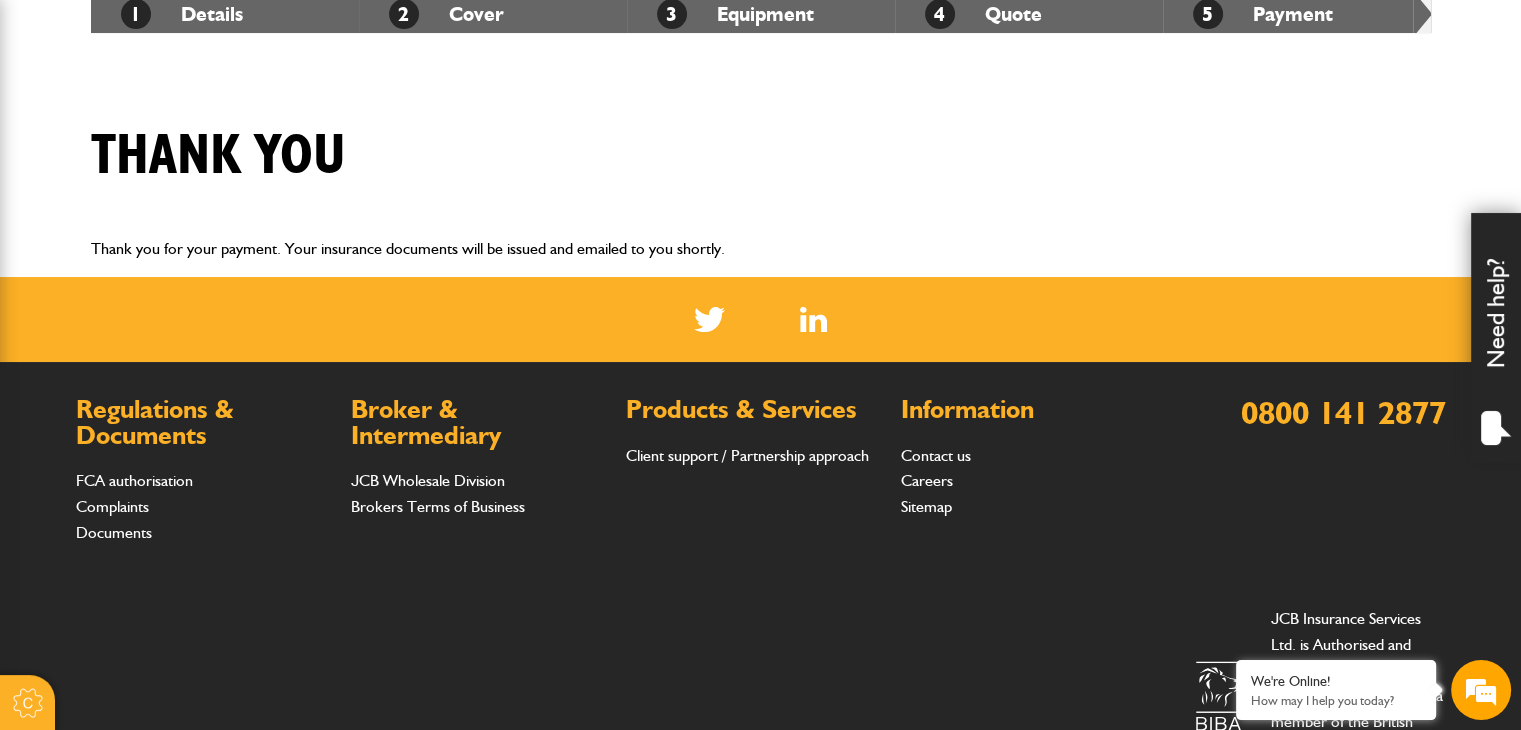 click on "Cookie Policy By continuing to use this website, you agree to our use of cookies. See our  cookie and privacy policy  for more information. Manage Allow all Cookie Options You can control which cookies we use with the form below. Please see our  cookie policy  for more information. Allow all Essential These cookies are needed for essential functions. They can't be switched off and they don't store any of your information. Analytics These cookies gather anonymous usage information and they don't store any of your information. Switching off these cookies will mean we can't gather information to improve your experience of using our site. Functional These cookies enable basic functionality. Switching off these cookies will mean that areas of our website can't work properly. Advertising These cookies help us to learn what you're interested in so we can show you relevant adverts. Switching off these cookies will mean we can't show you any personalised adverts. Personalisation Save preferences" at bounding box center [760, 223] 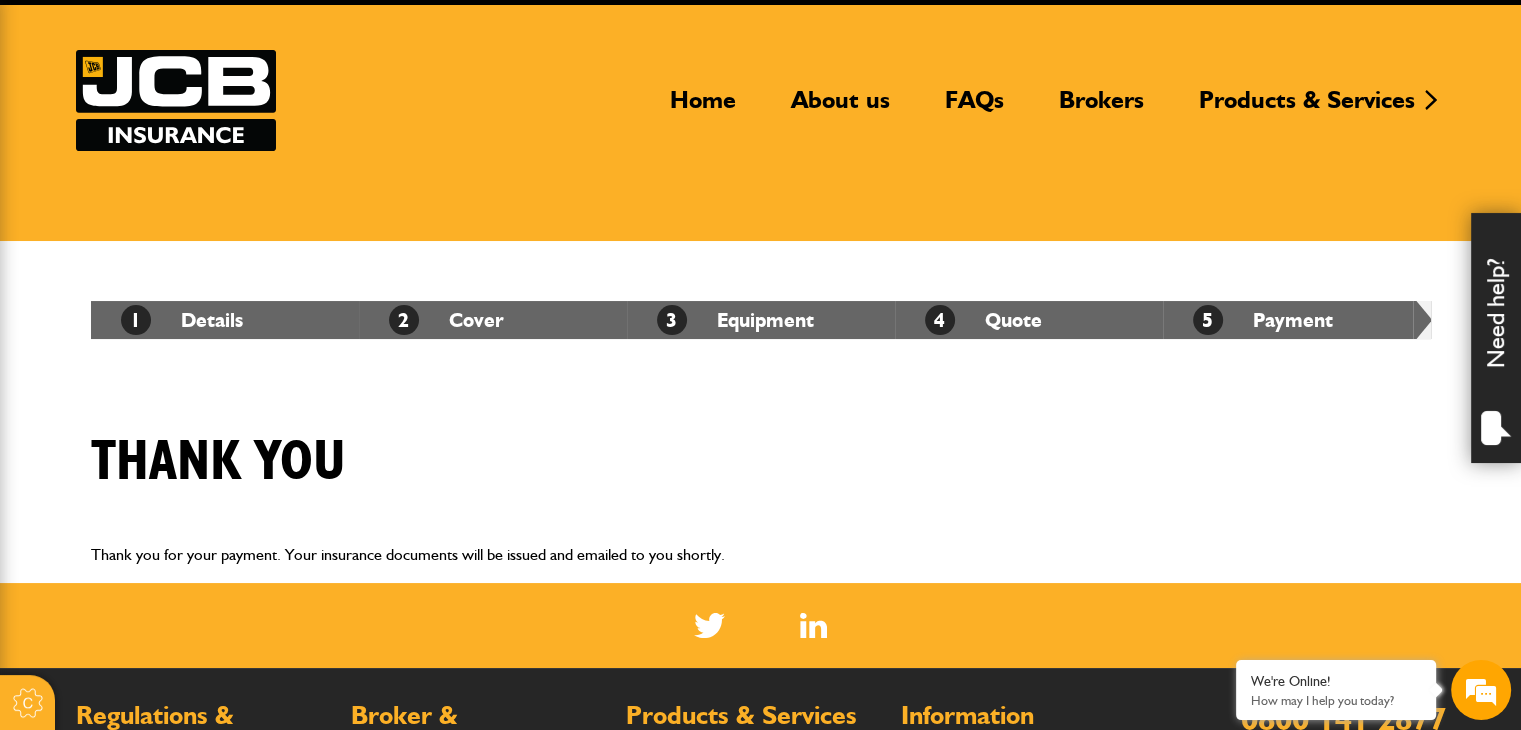 scroll, scrollTop: 0, scrollLeft: 0, axis: both 